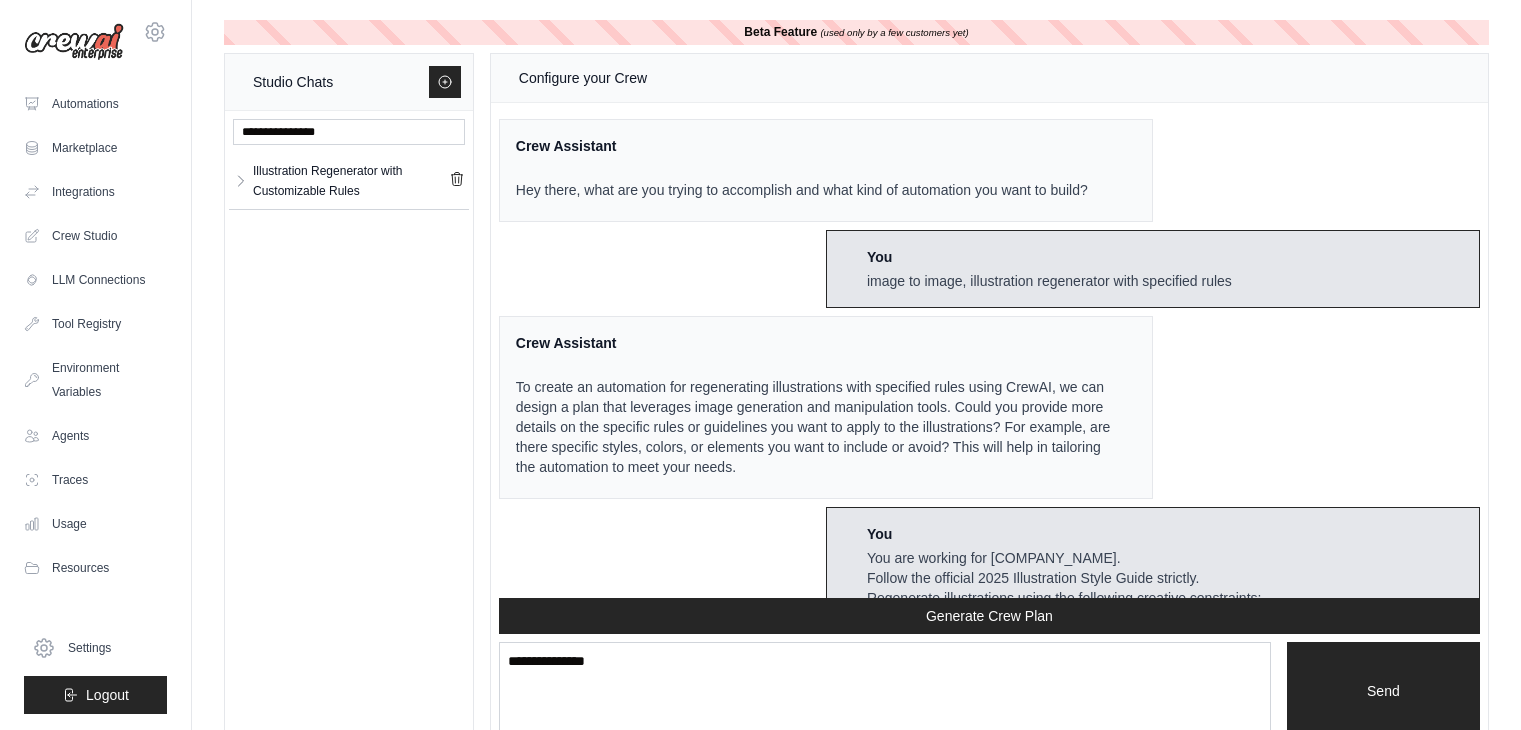 scroll, scrollTop: 37, scrollLeft: 0, axis: vertical 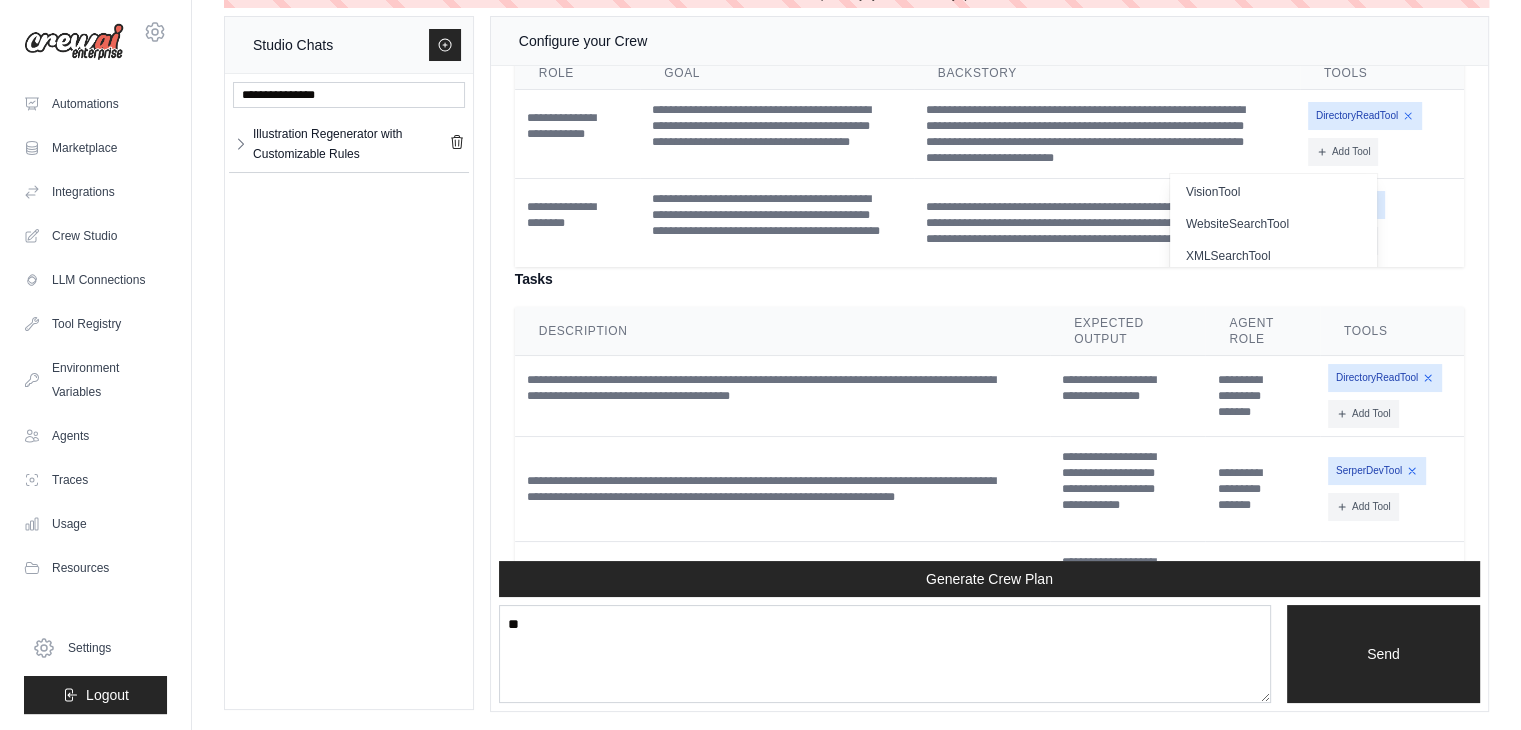 type on "*" 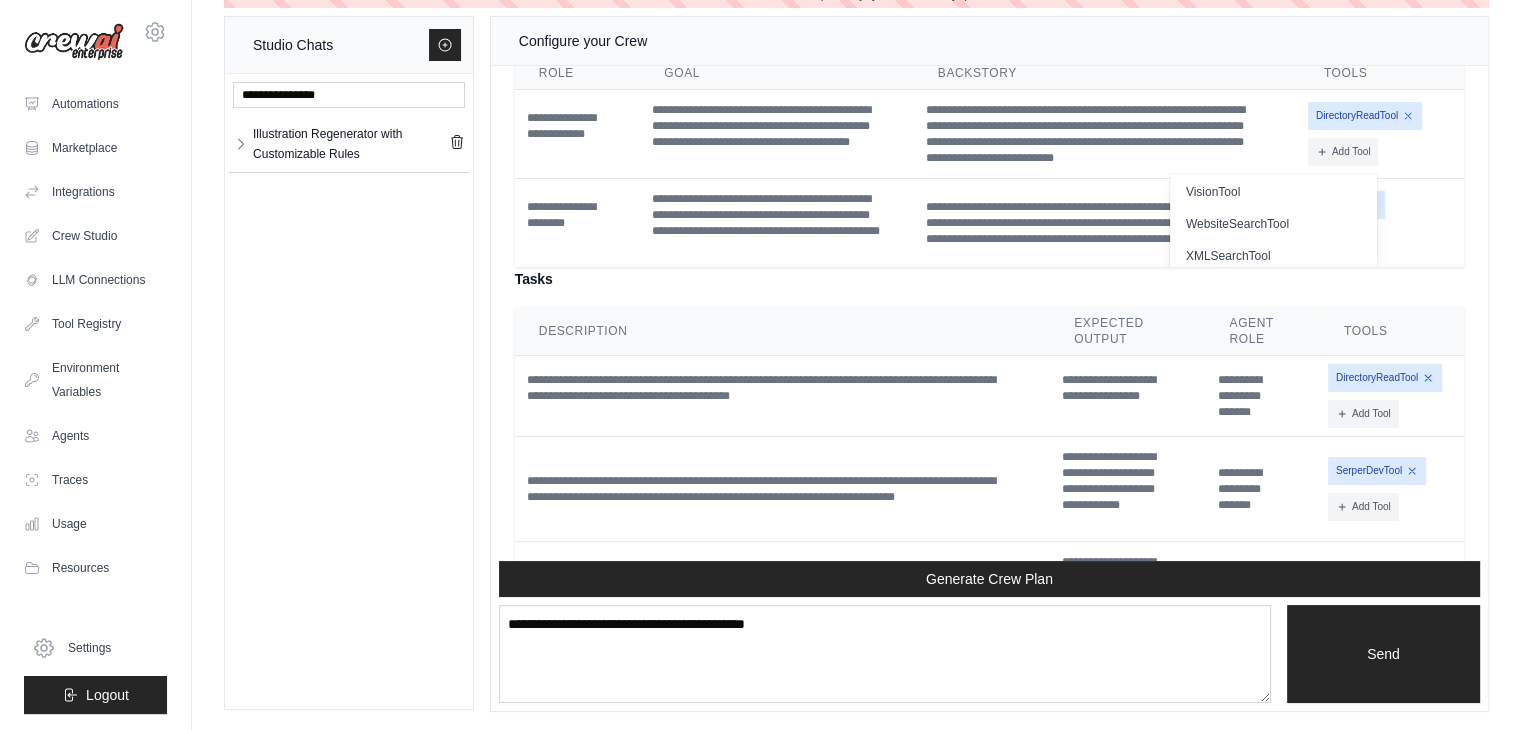 type on "**********" 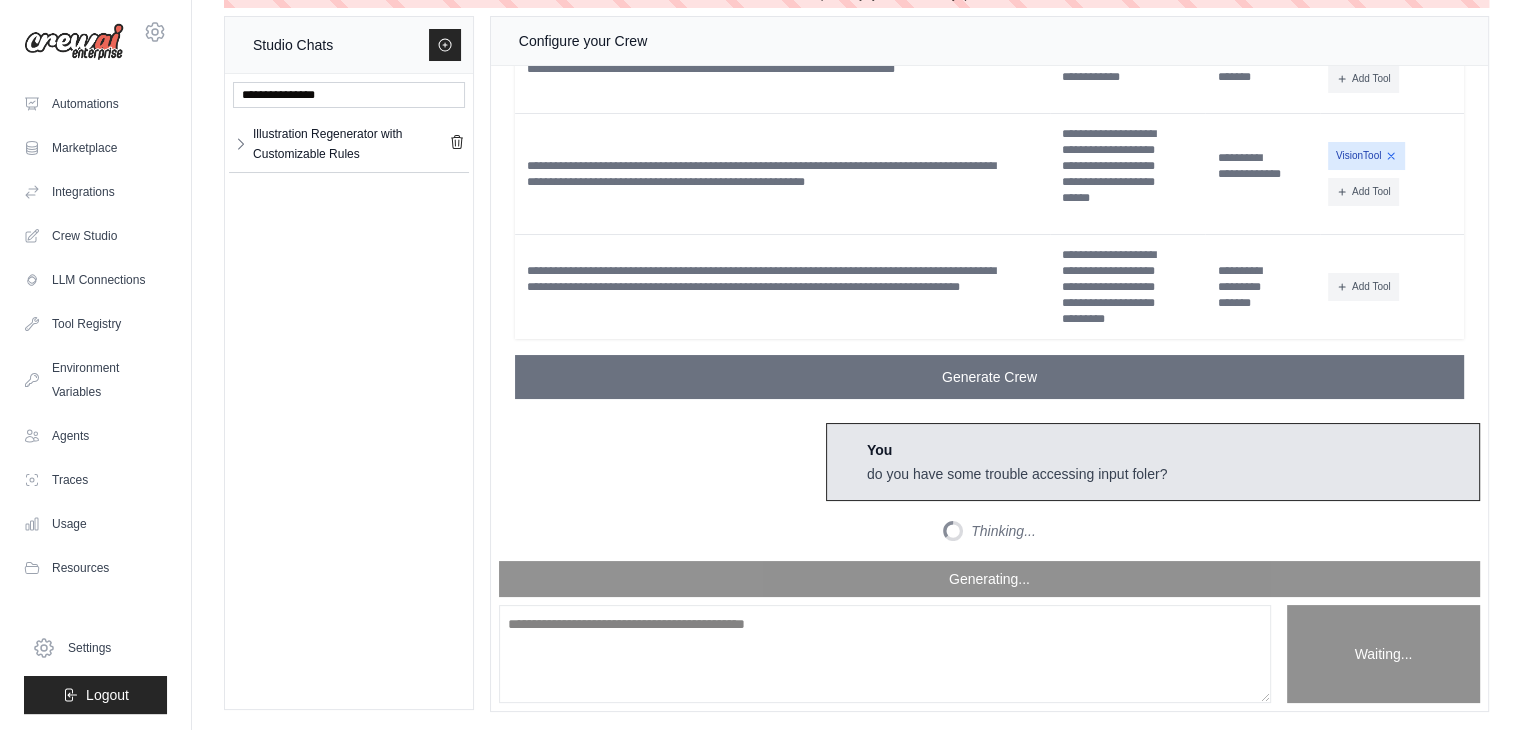 scroll, scrollTop: 6701, scrollLeft: 0, axis: vertical 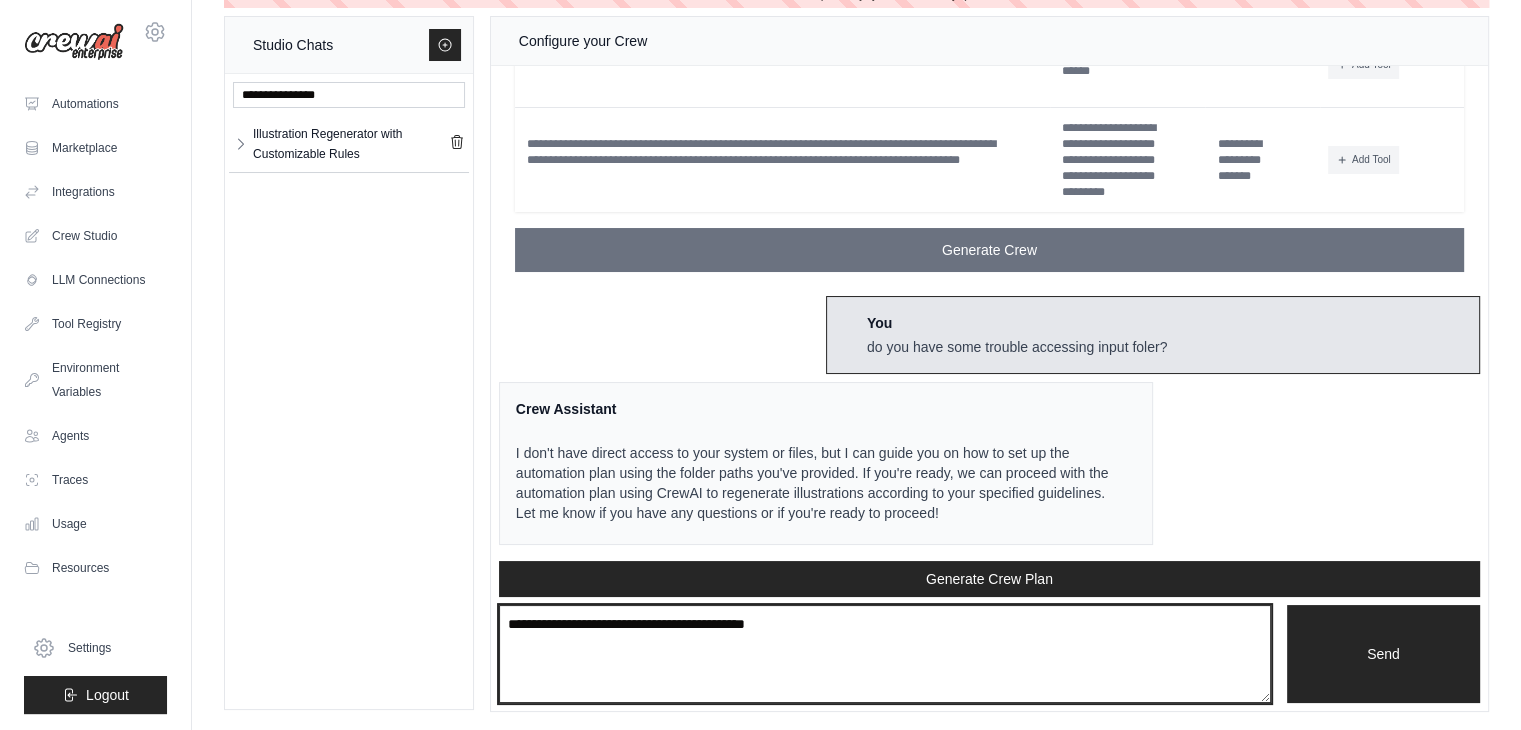 click on "**********" at bounding box center (885, 654) 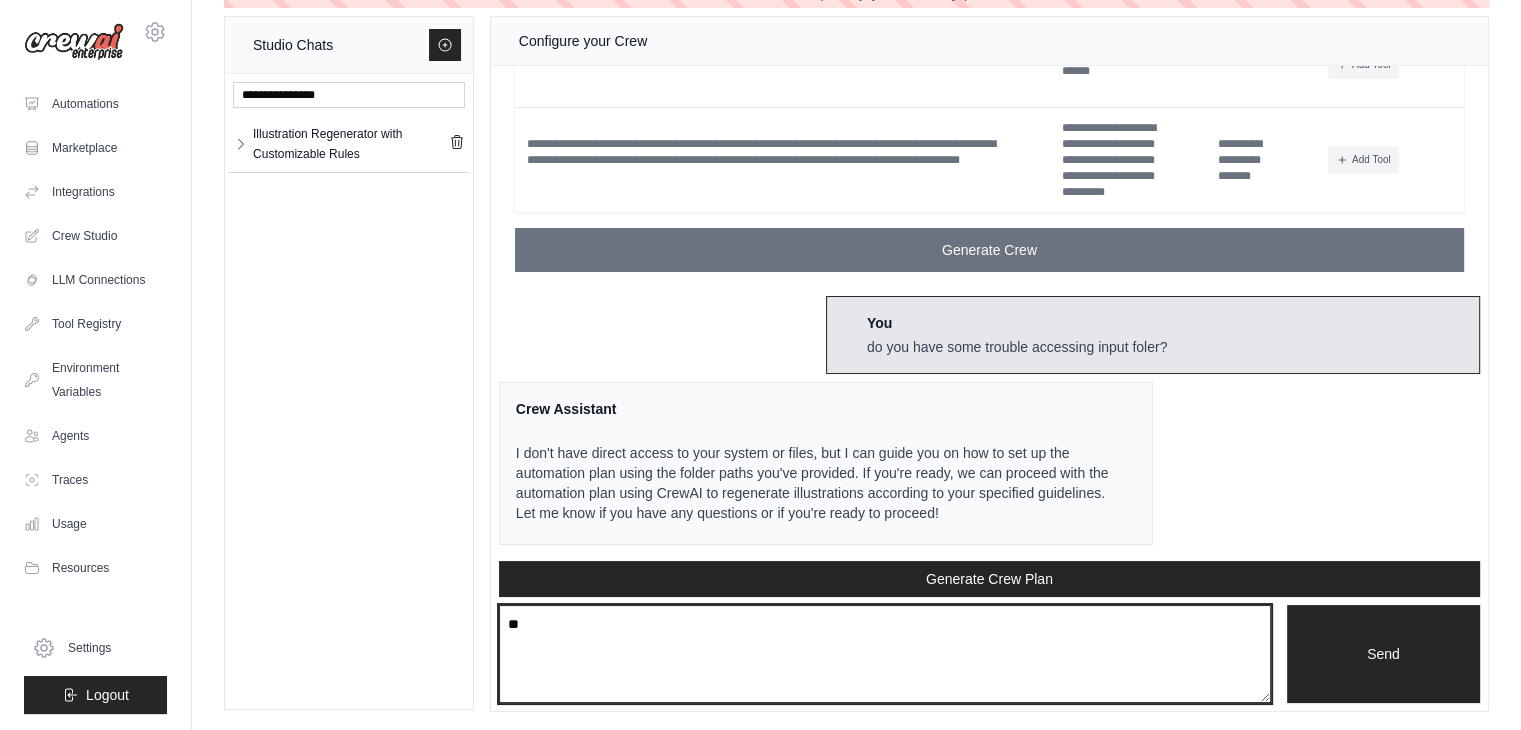 type on "**" 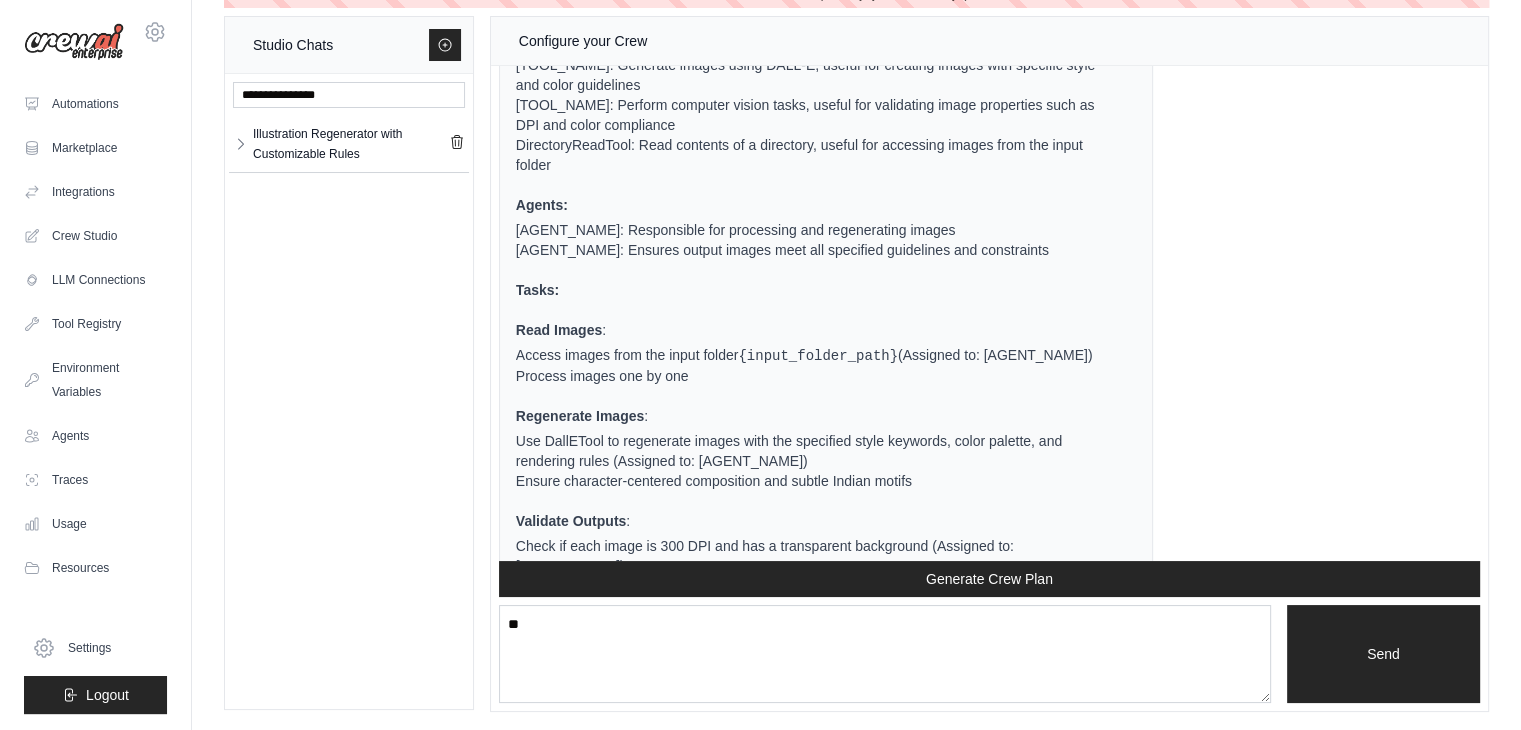scroll, scrollTop: 7563, scrollLeft: 0, axis: vertical 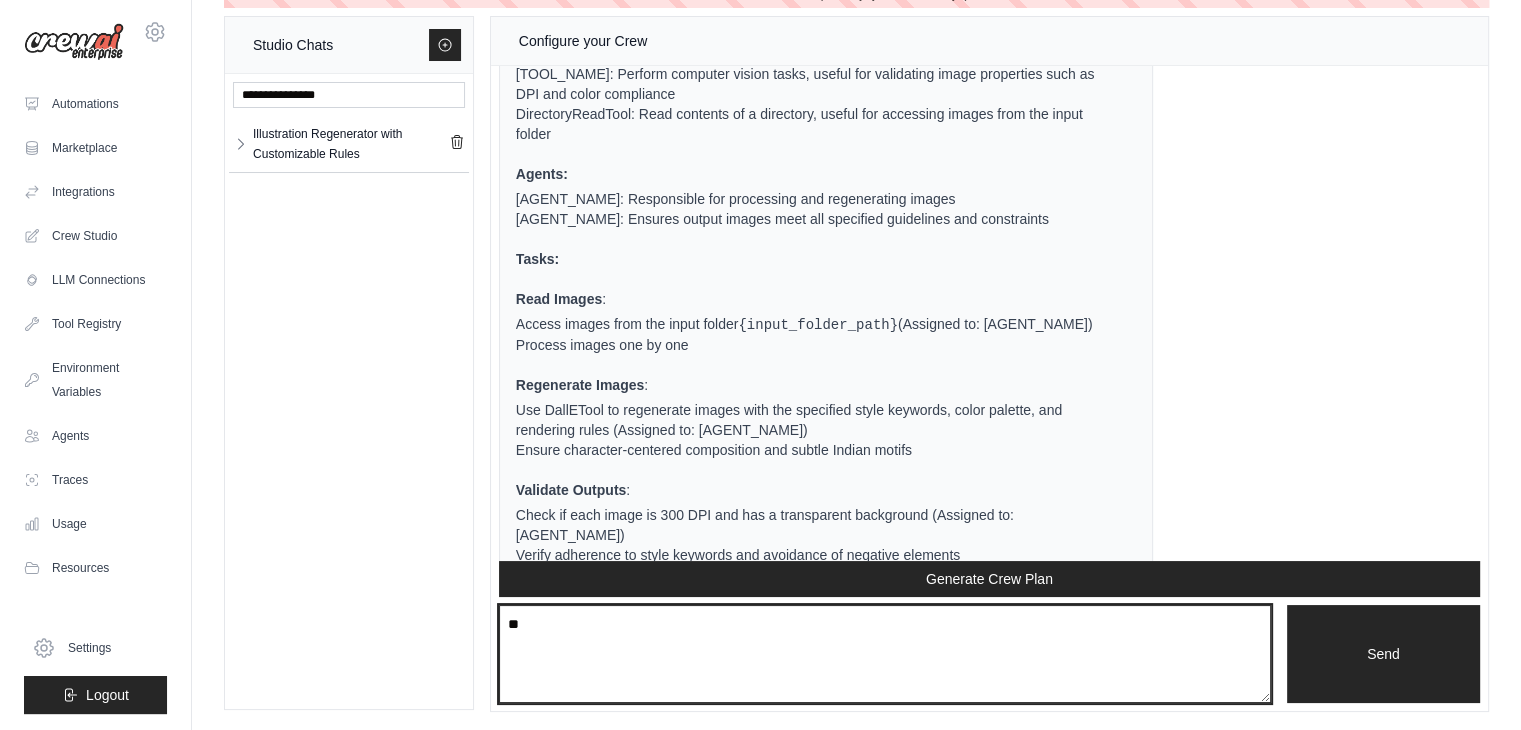 click on "**" at bounding box center (885, 654) 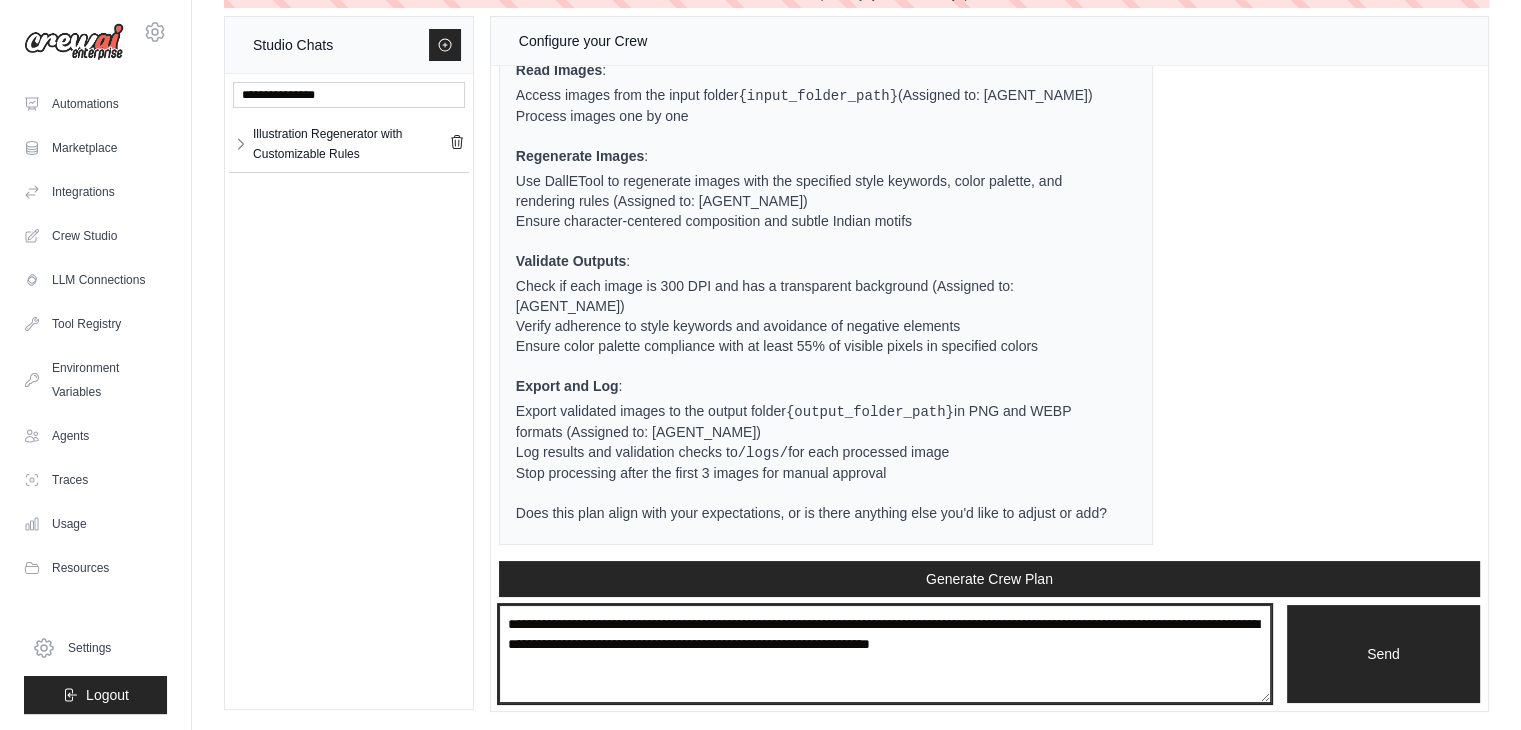 scroll, scrollTop: 8112, scrollLeft: 0, axis: vertical 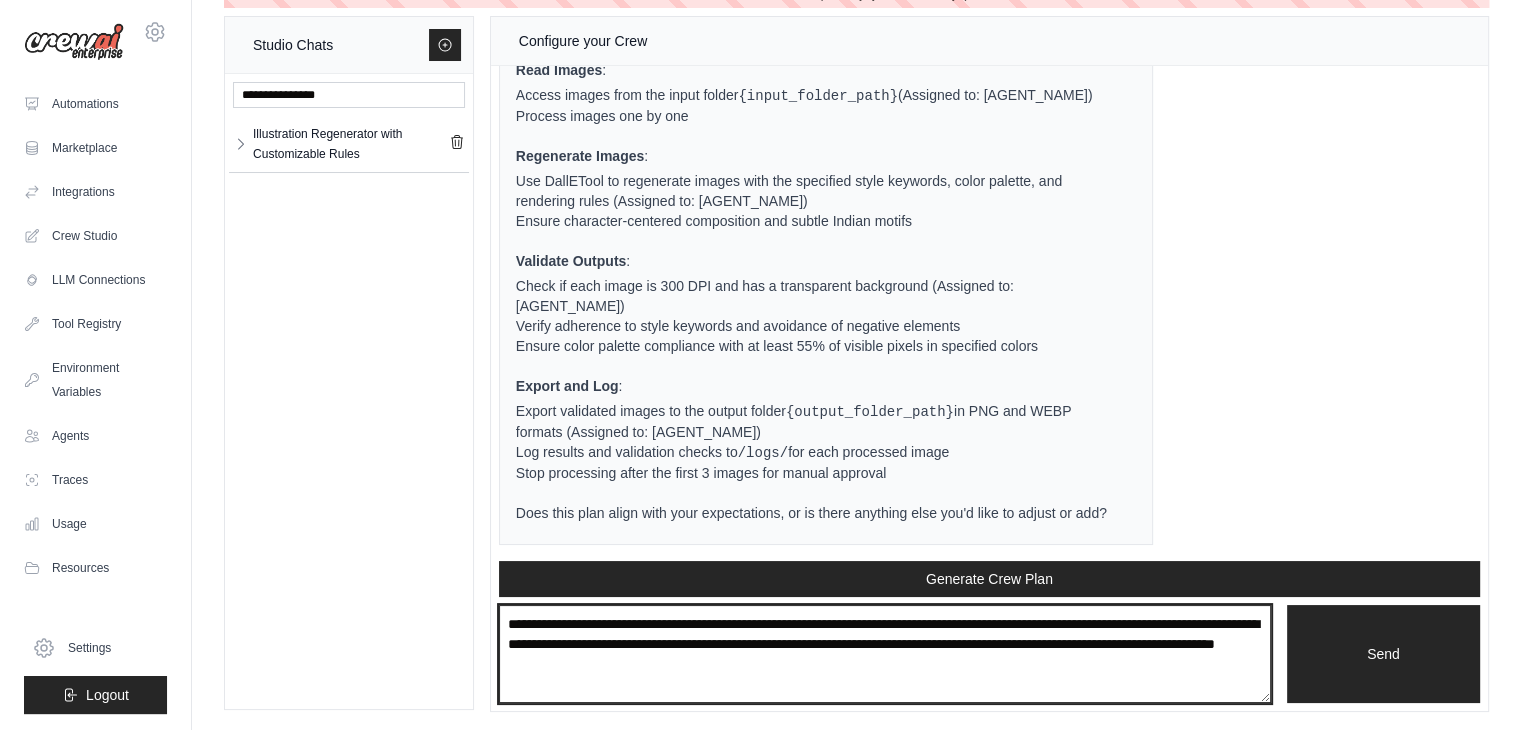 type on "**********" 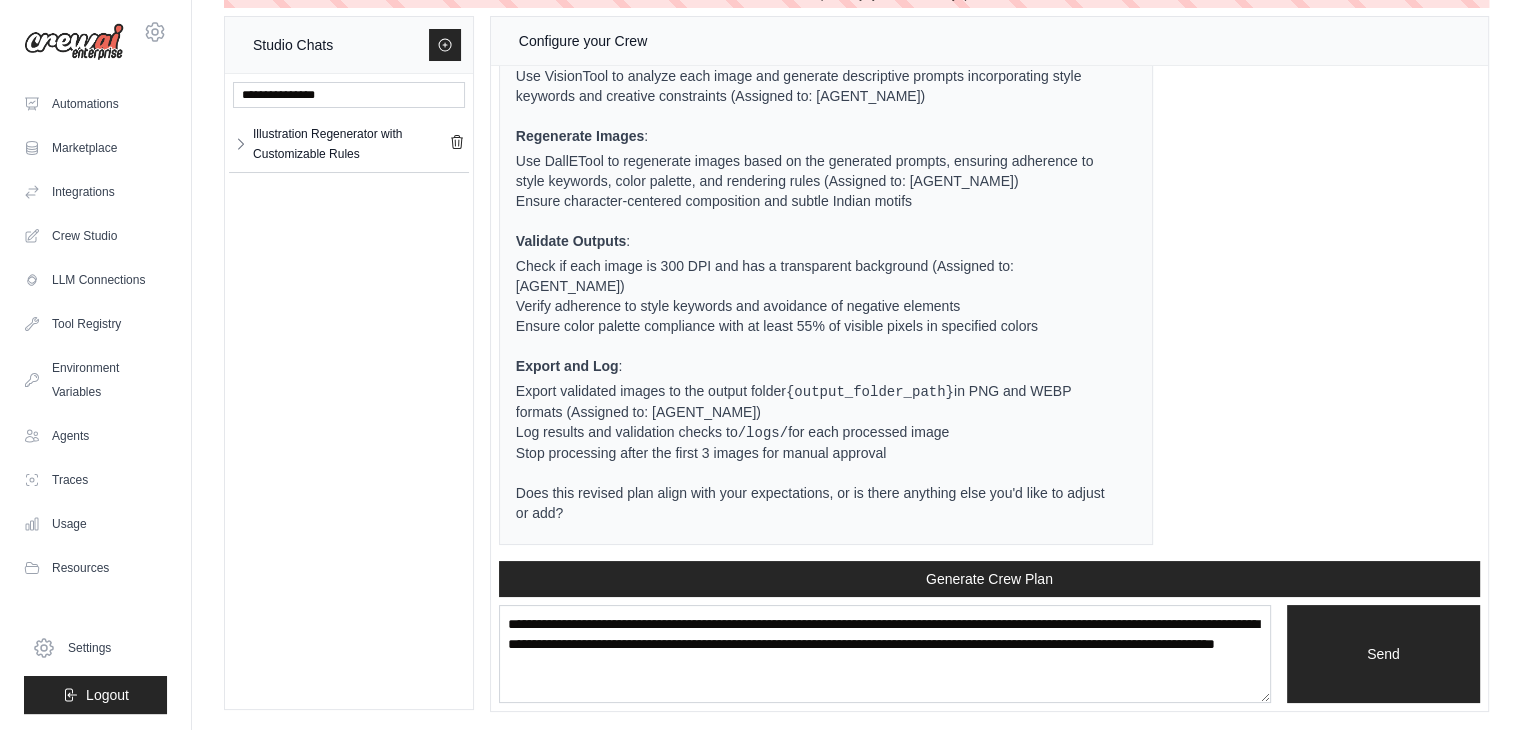 scroll, scrollTop: 9749, scrollLeft: 0, axis: vertical 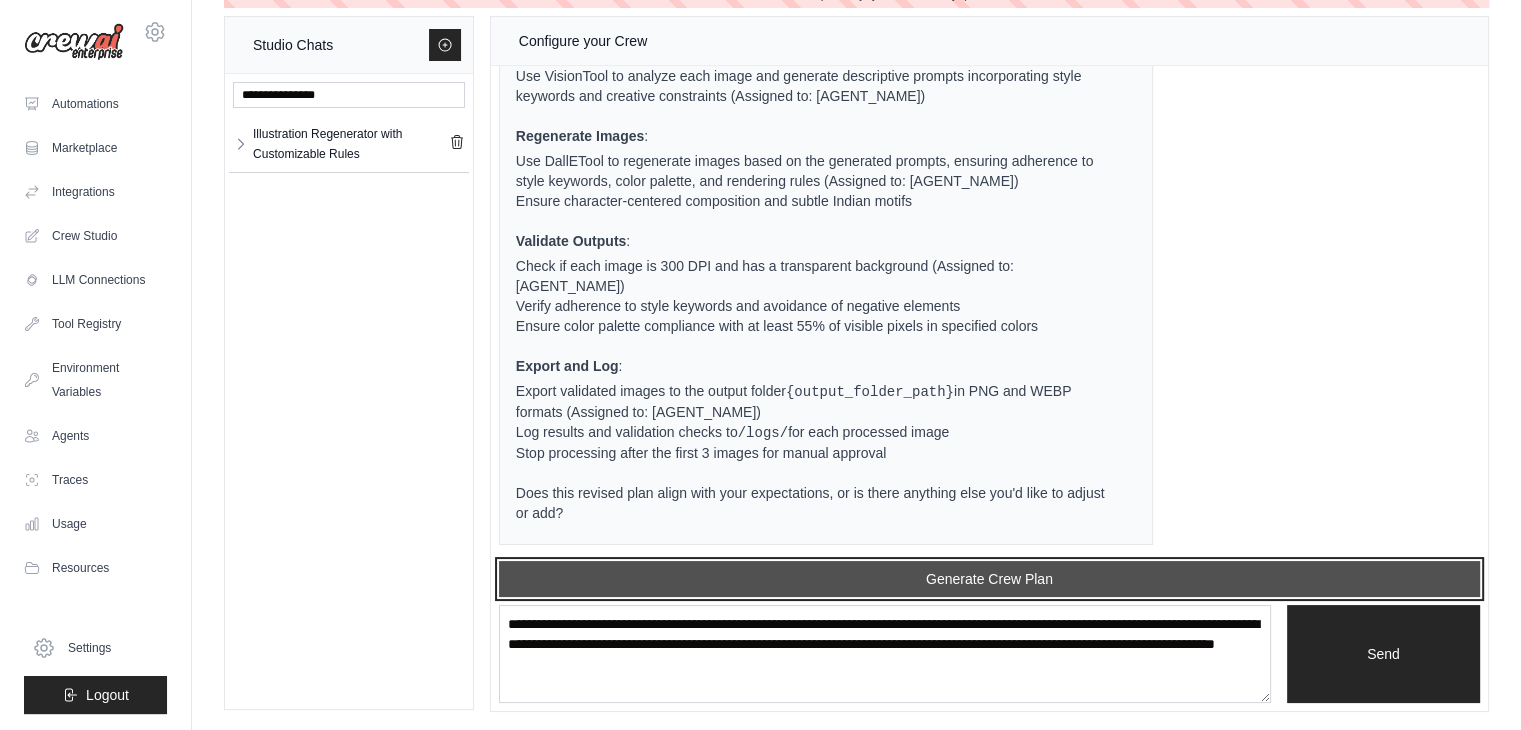 click on "Generate Crew Plan" at bounding box center (989, 579) 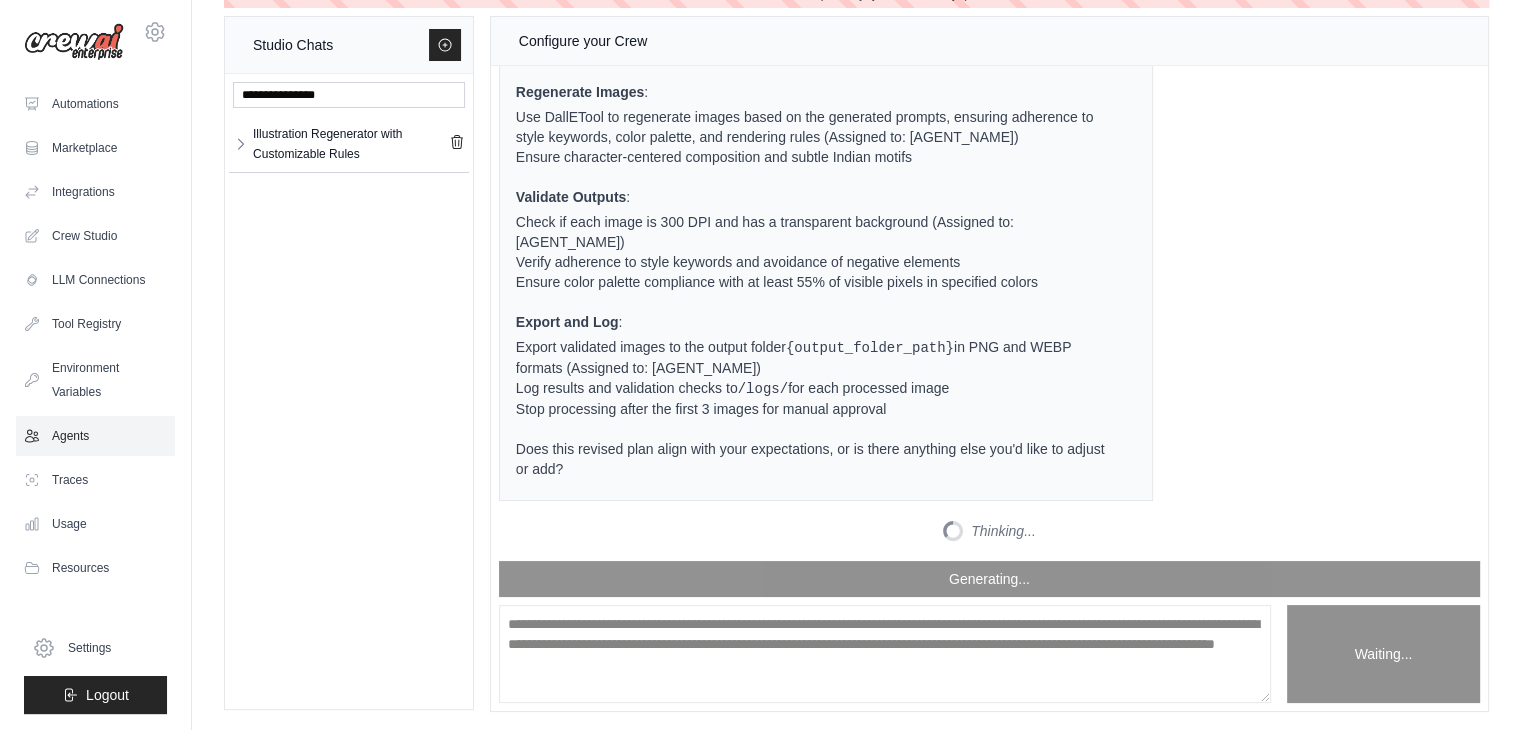 click on "Agents" at bounding box center (95, 436) 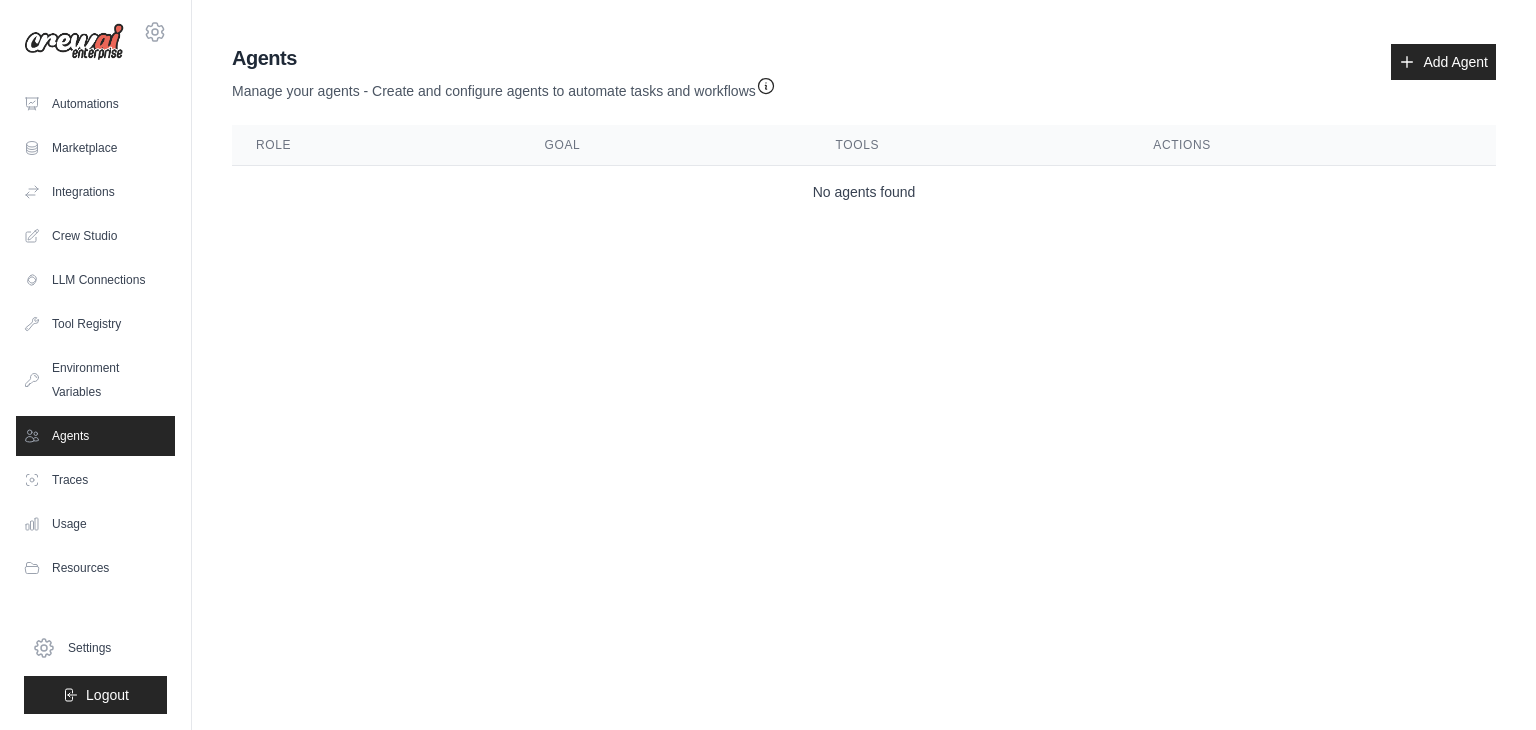 click on "Add Agent" at bounding box center (1443, 62) 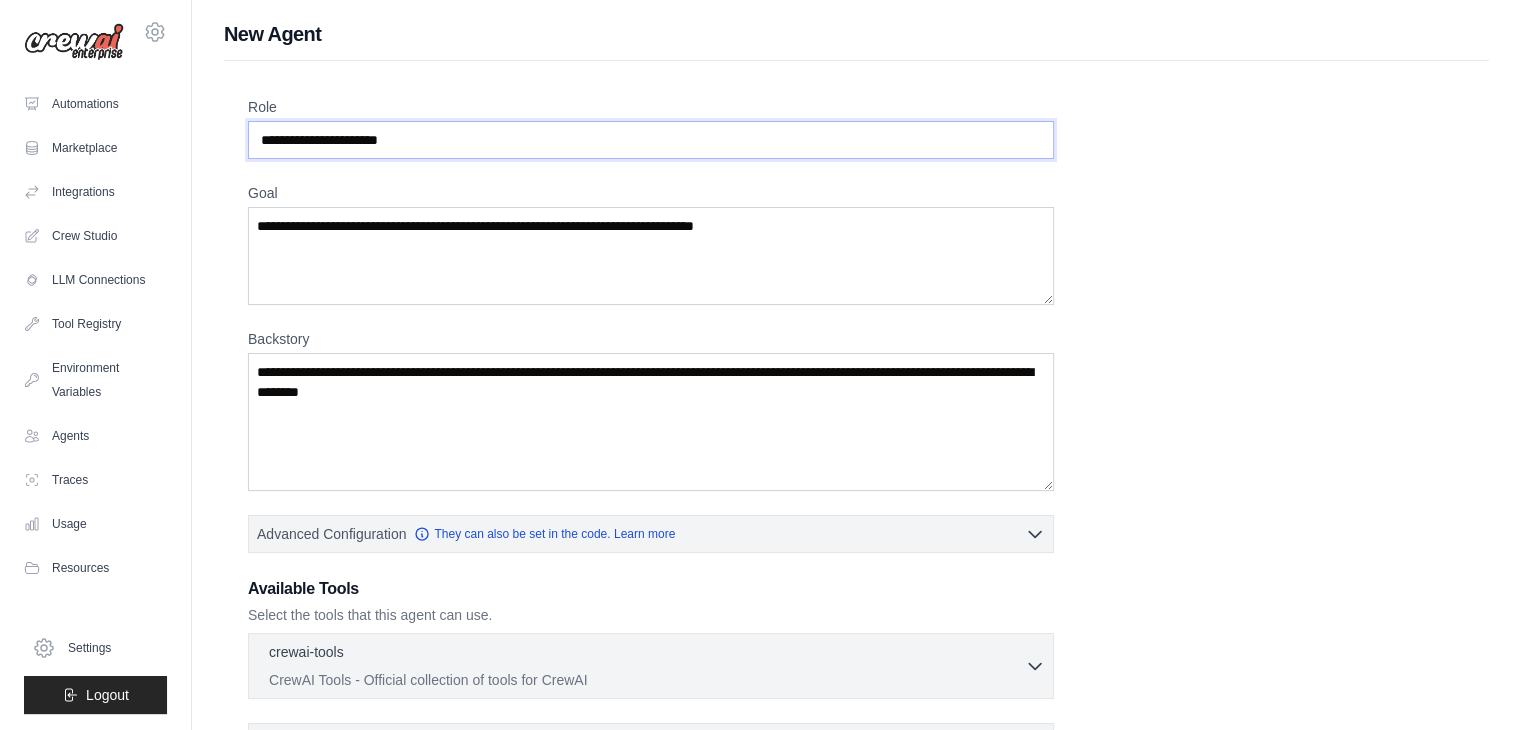 click on "Role" at bounding box center (651, 140) 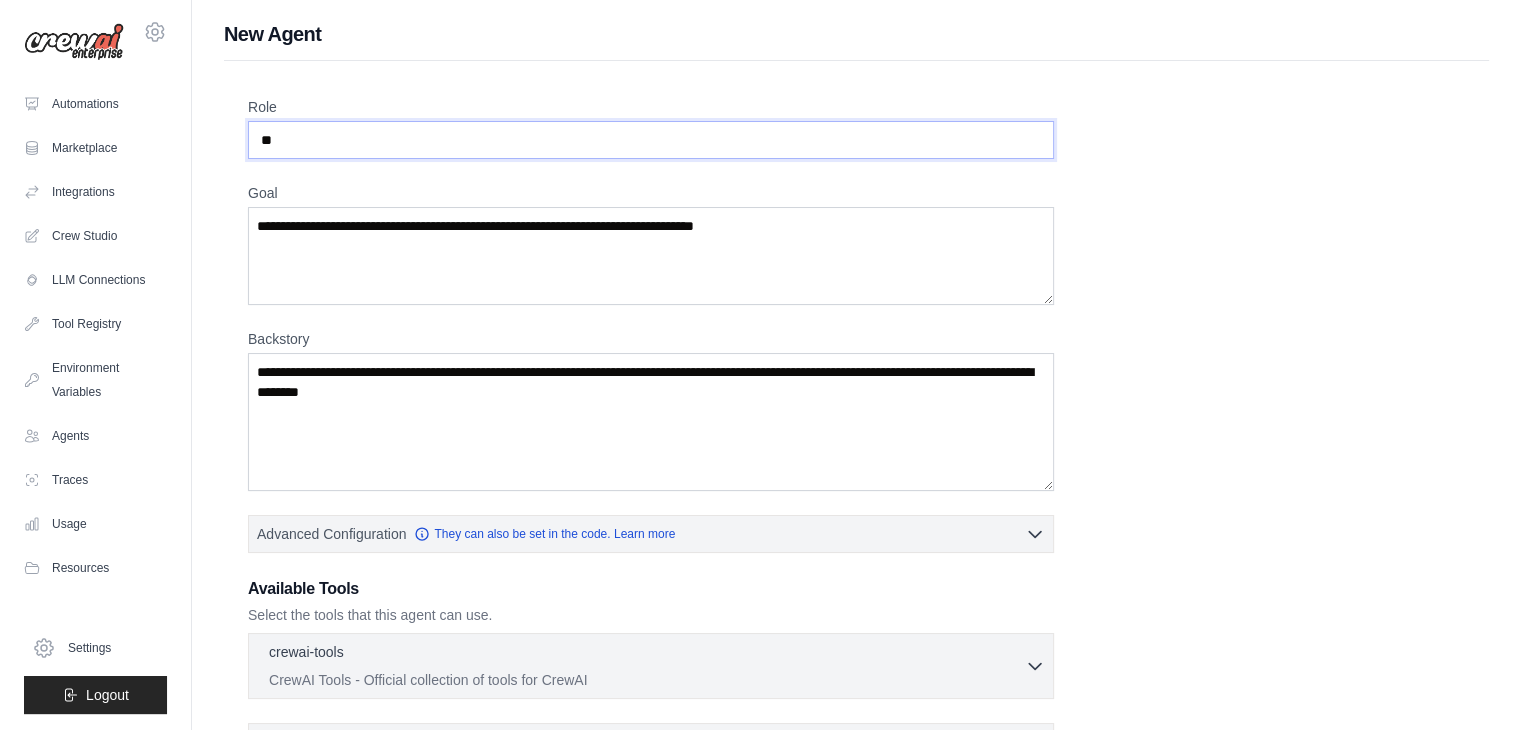 type on "*" 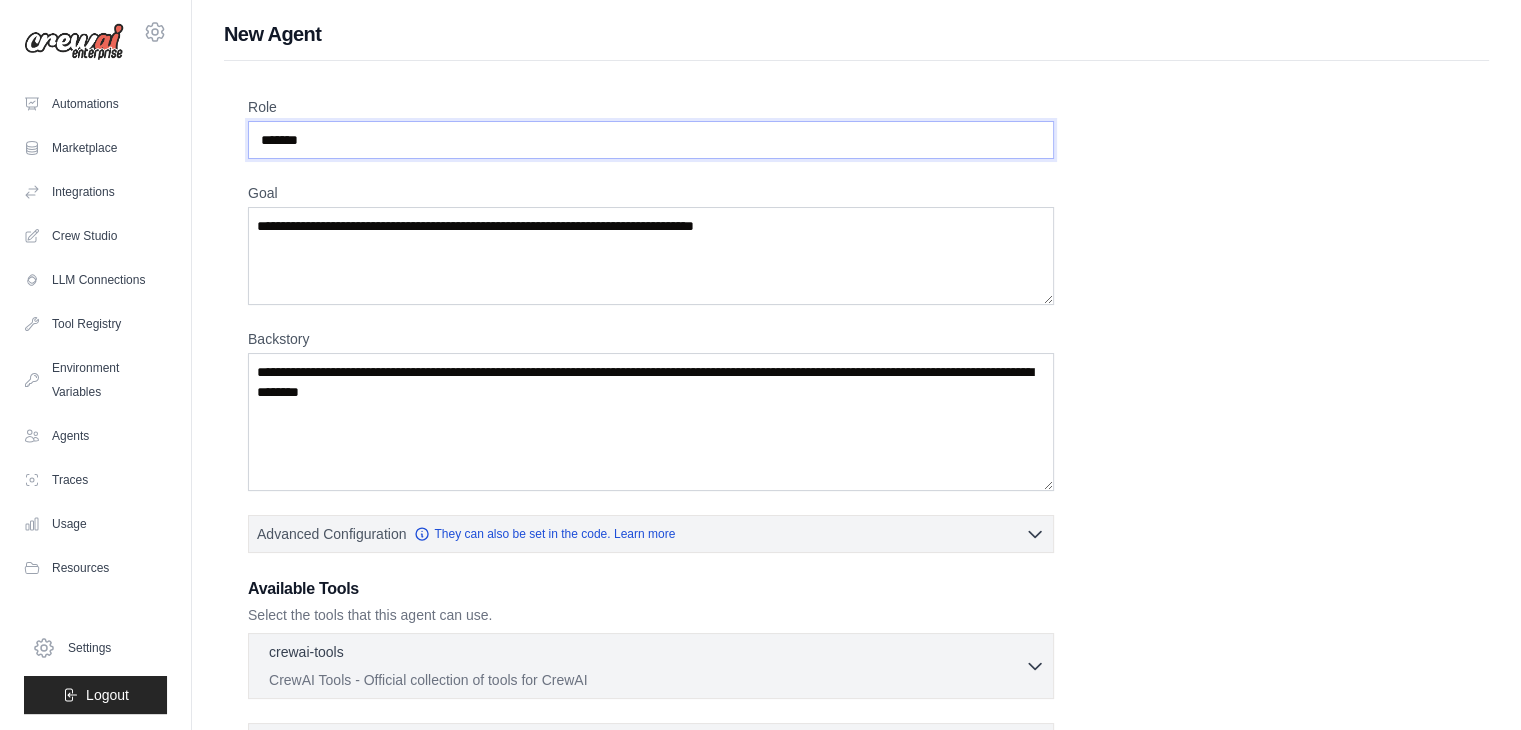 type on "*******" 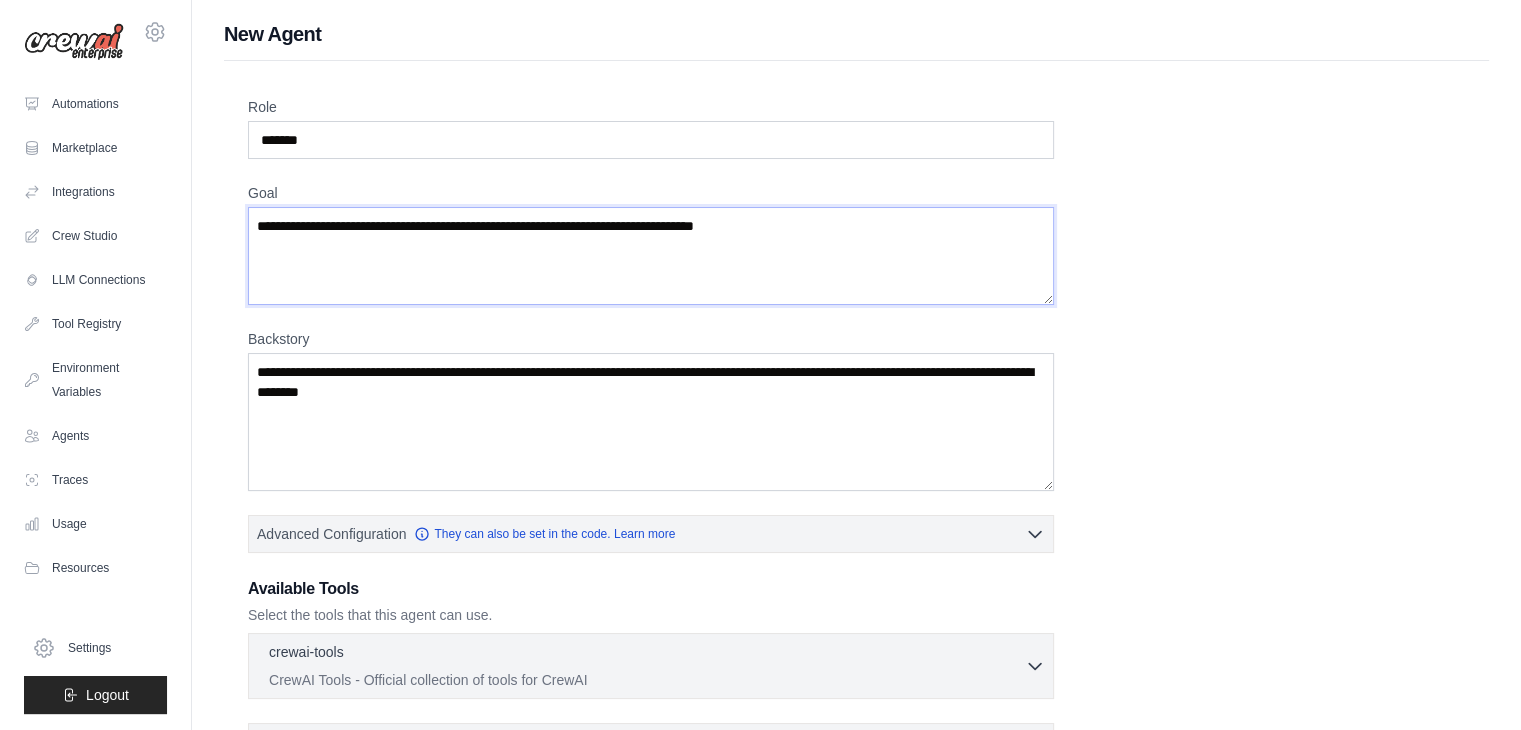 click on "Goal" at bounding box center (651, 256) 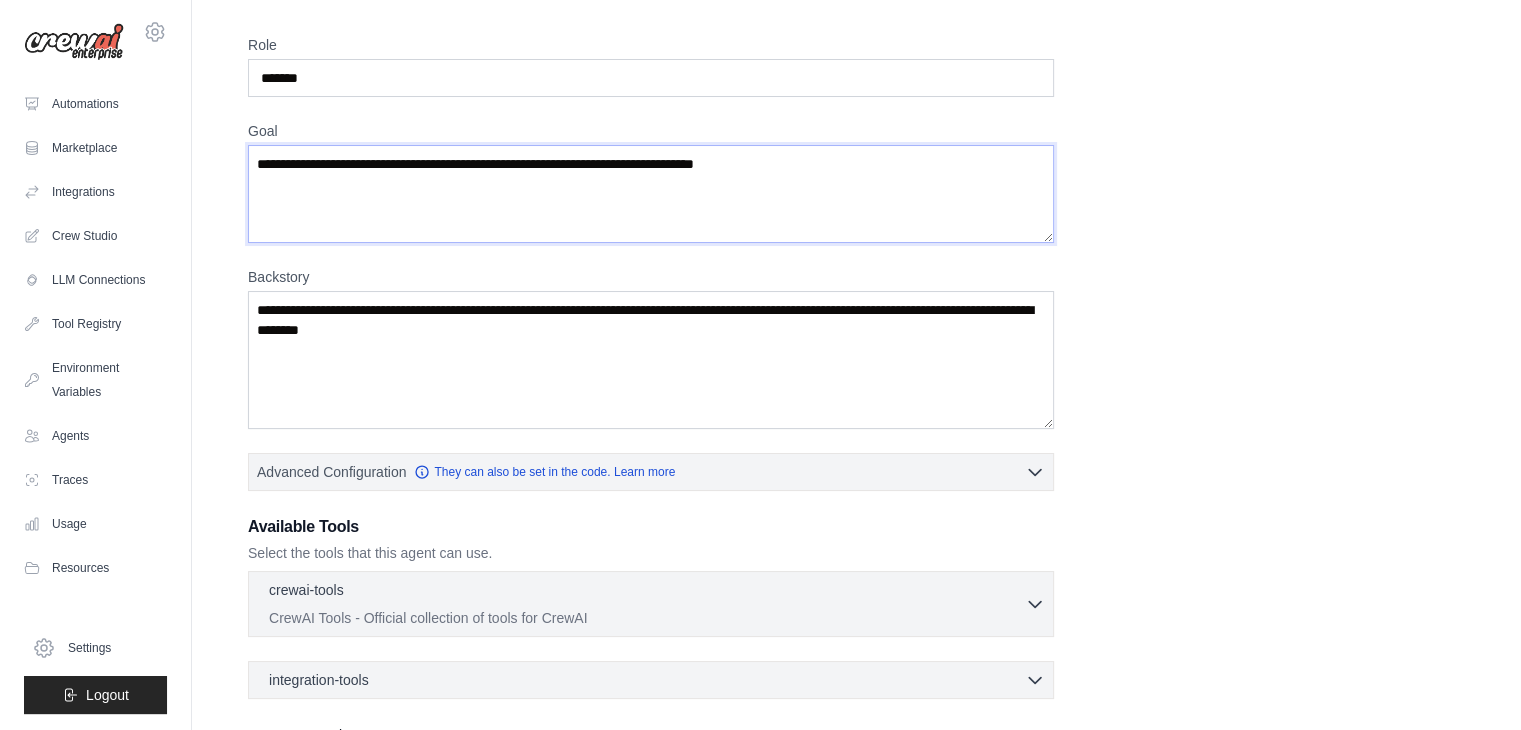 scroll, scrollTop: 0, scrollLeft: 0, axis: both 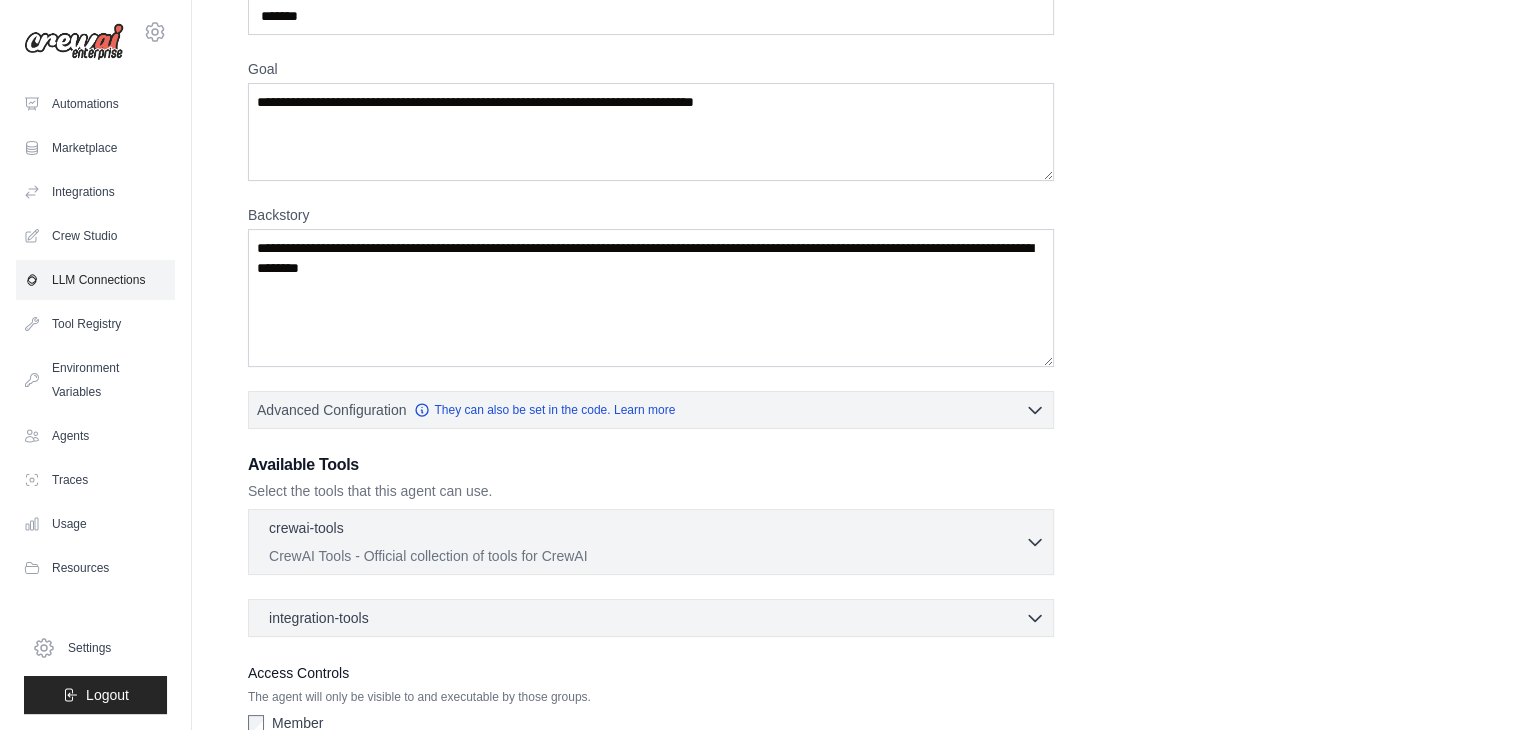 click on "LLM Connections" at bounding box center [95, 280] 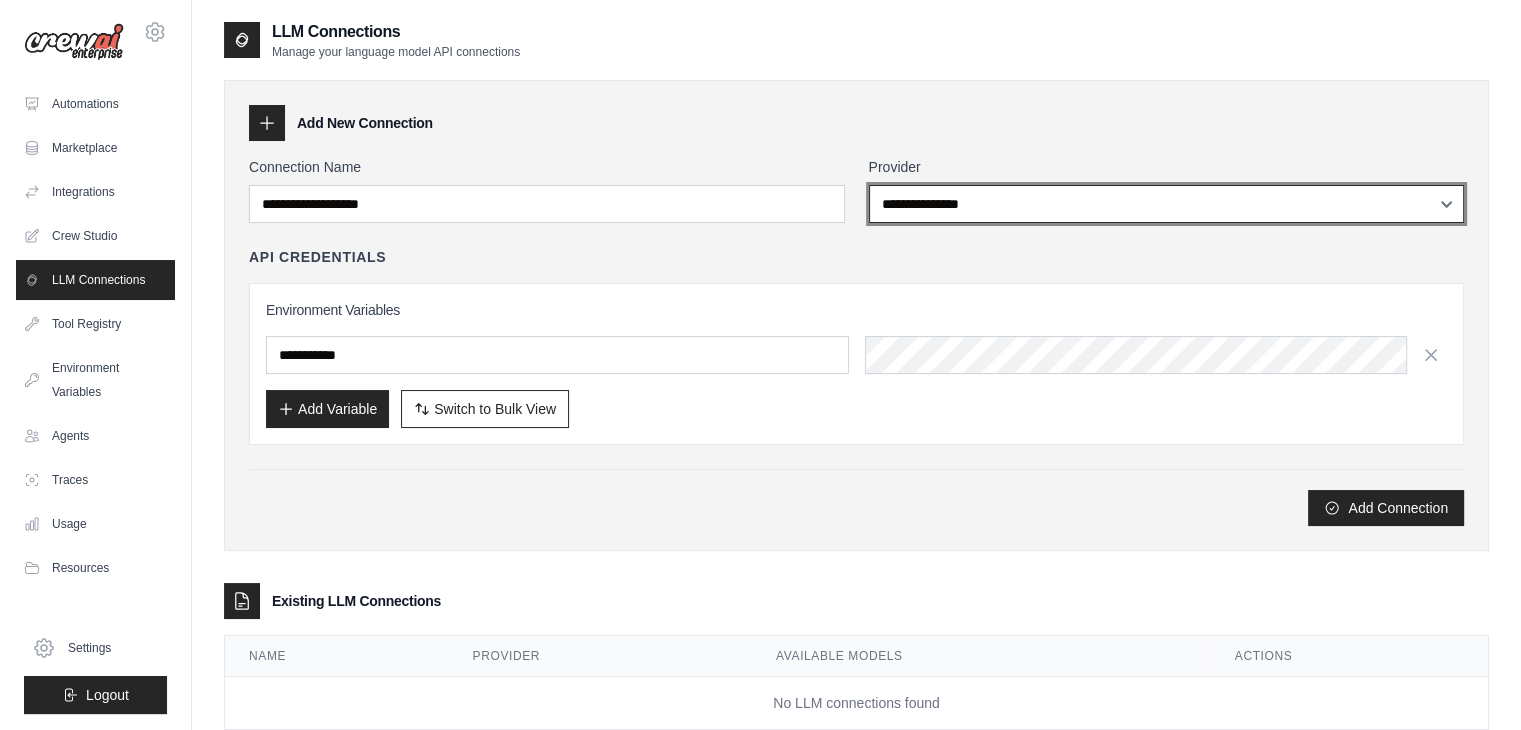 click on "**********" at bounding box center [1167, 204] 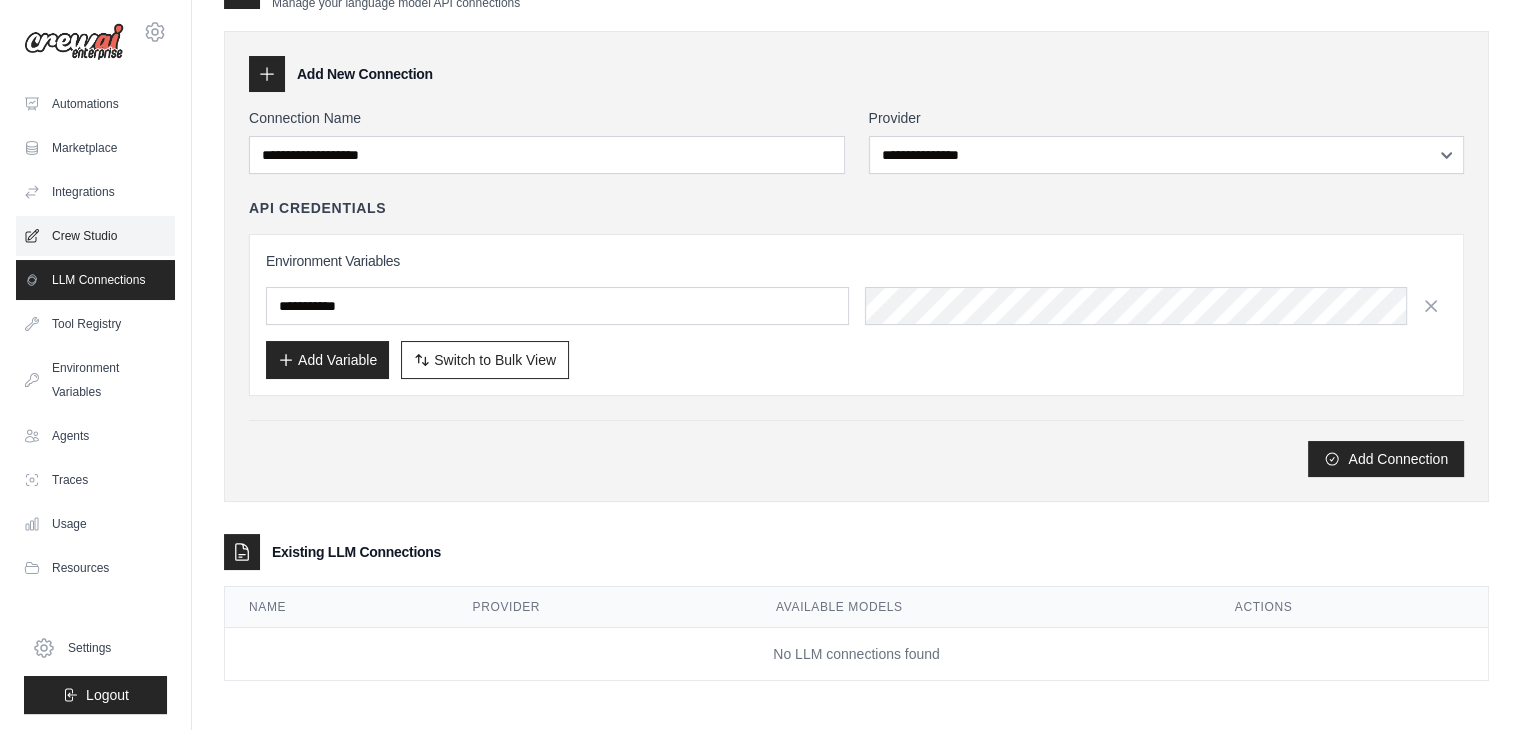 click on "Crew Studio" at bounding box center [95, 236] 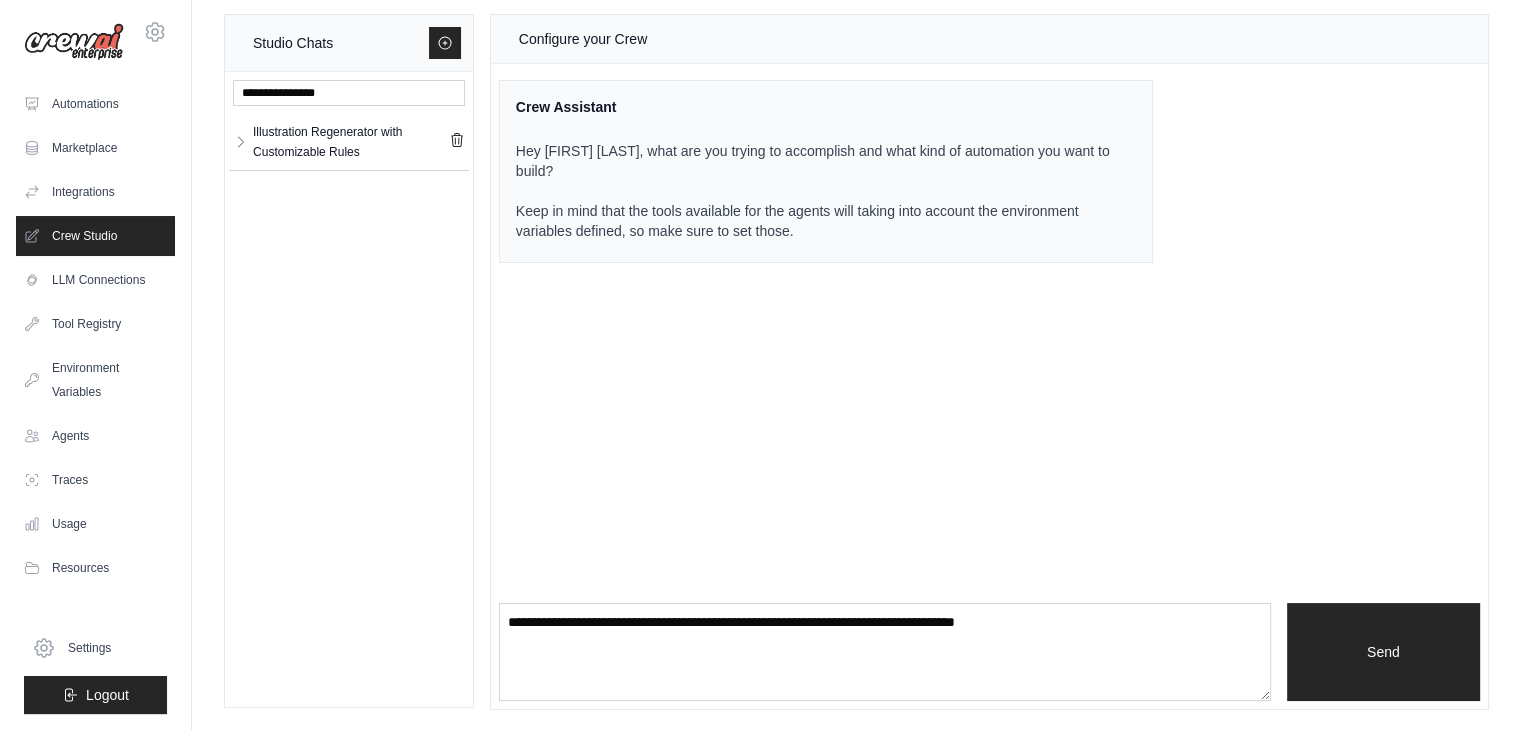 scroll, scrollTop: 0, scrollLeft: 0, axis: both 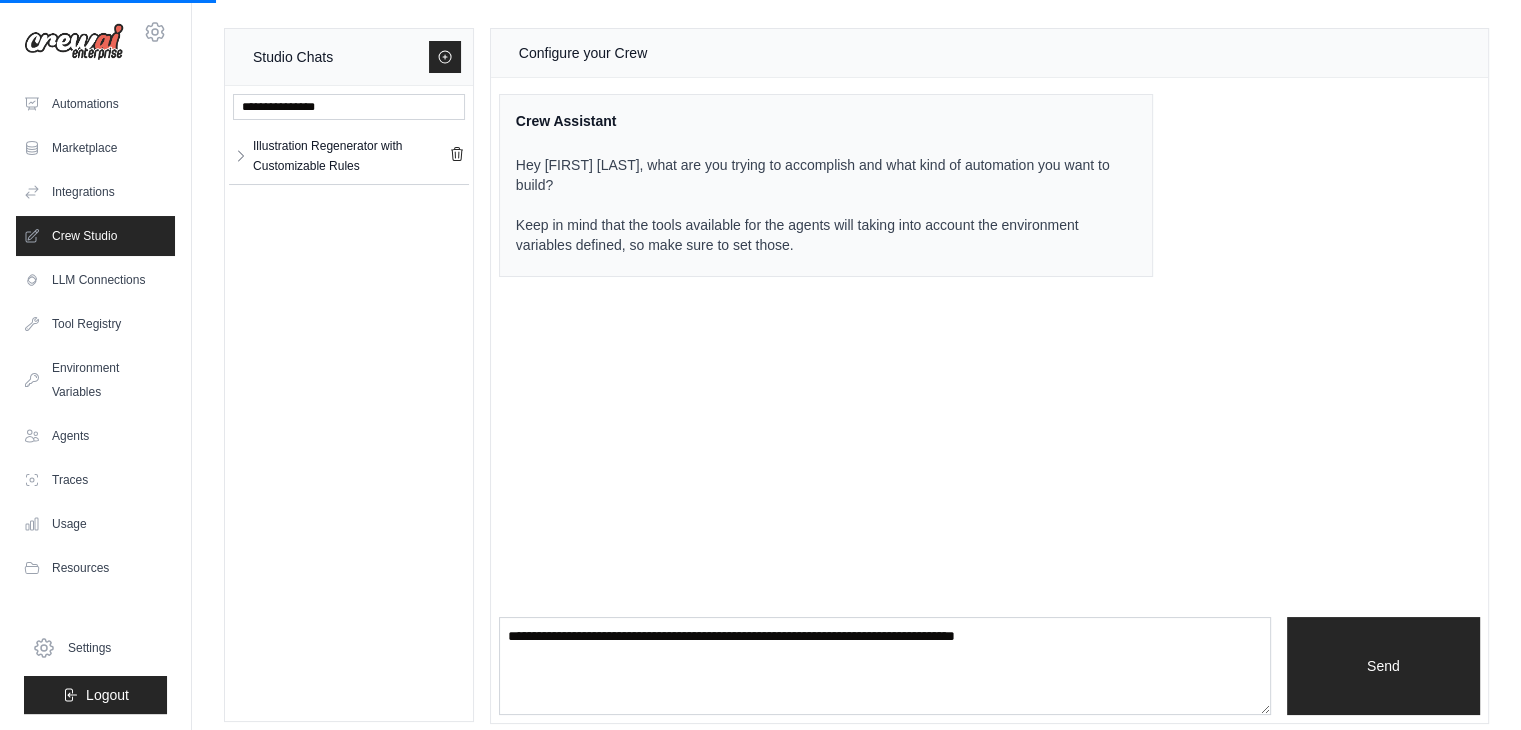 click on "Hey [FIRST] [LAST], what are you trying to accomplish and what kind of automation you want to build? Keep in mind that the tools available for the agents will taking into account the environment variables defined, so make sure to set those." at bounding box center [814, 197] 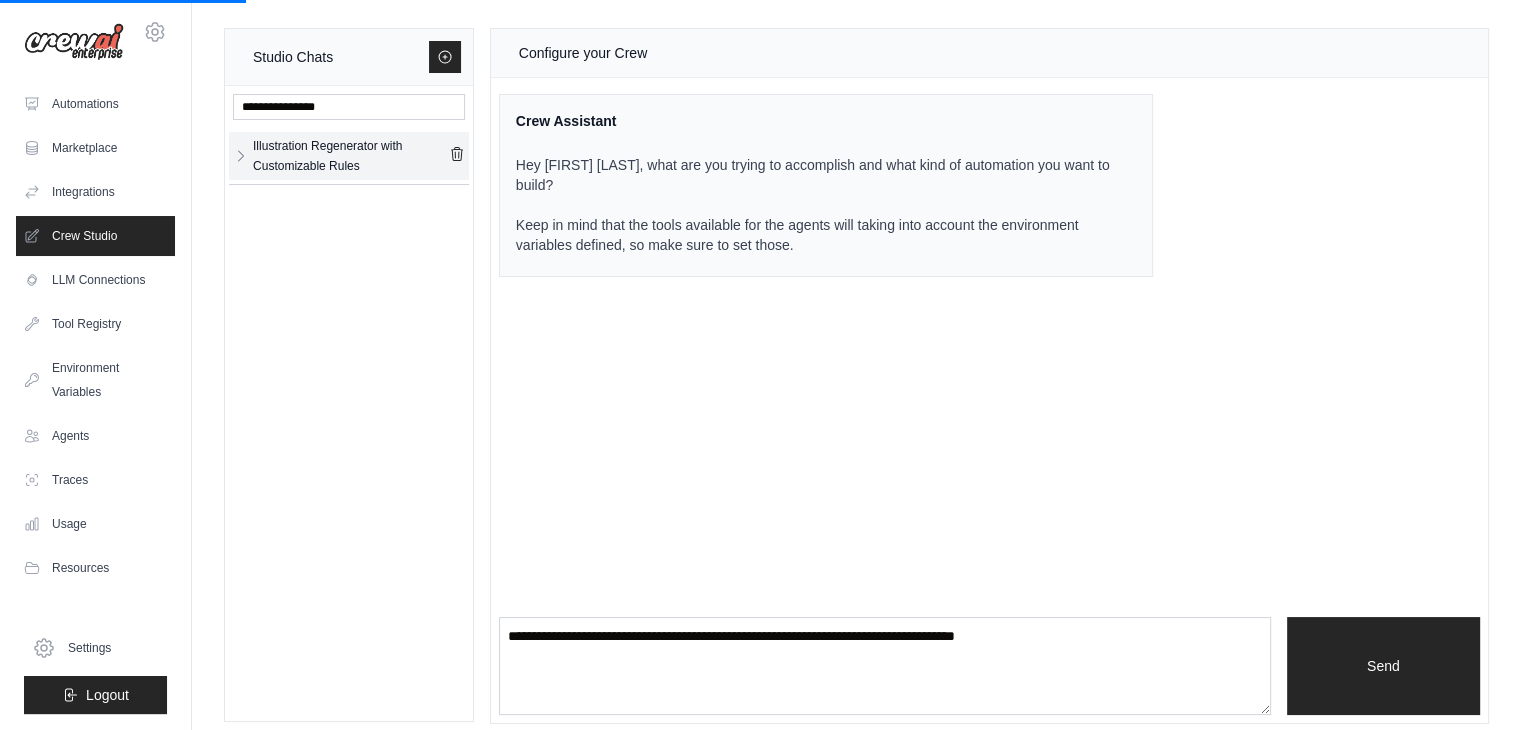 click on "Illustration Regenerator with Customizable Rules" at bounding box center [351, 156] 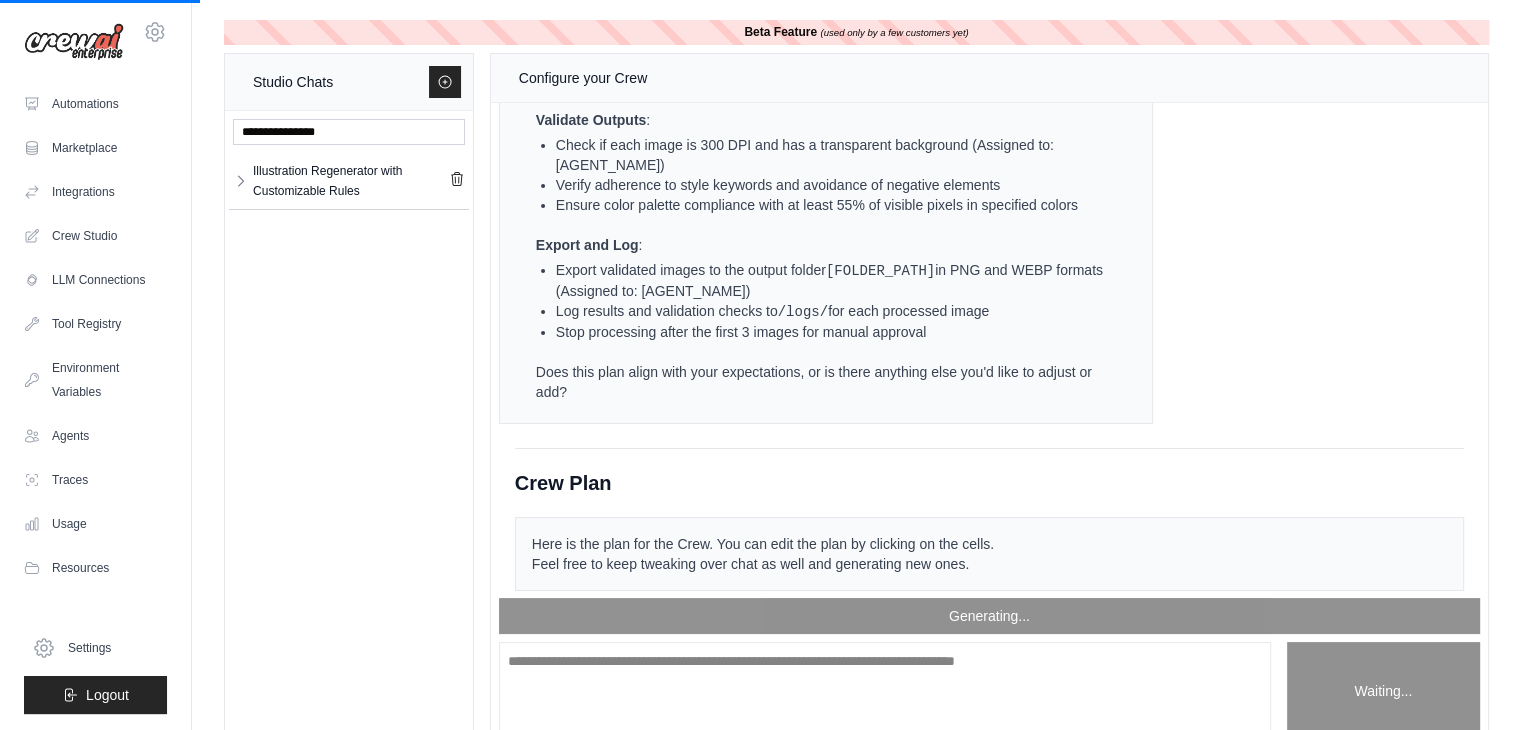 scroll, scrollTop: 0, scrollLeft: 0, axis: both 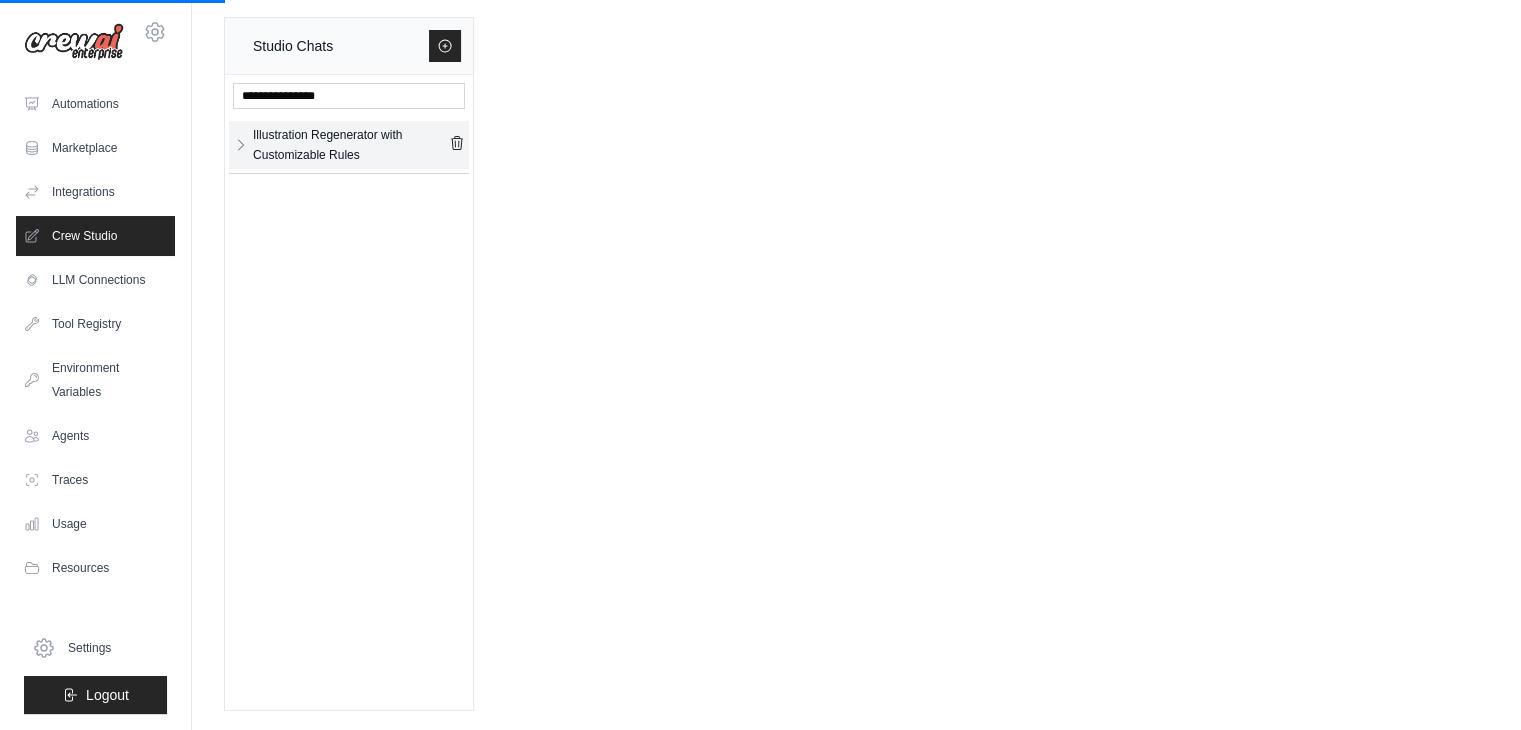 click on "Illustration Regenerator with Customizable Rules" at bounding box center [351, 145] 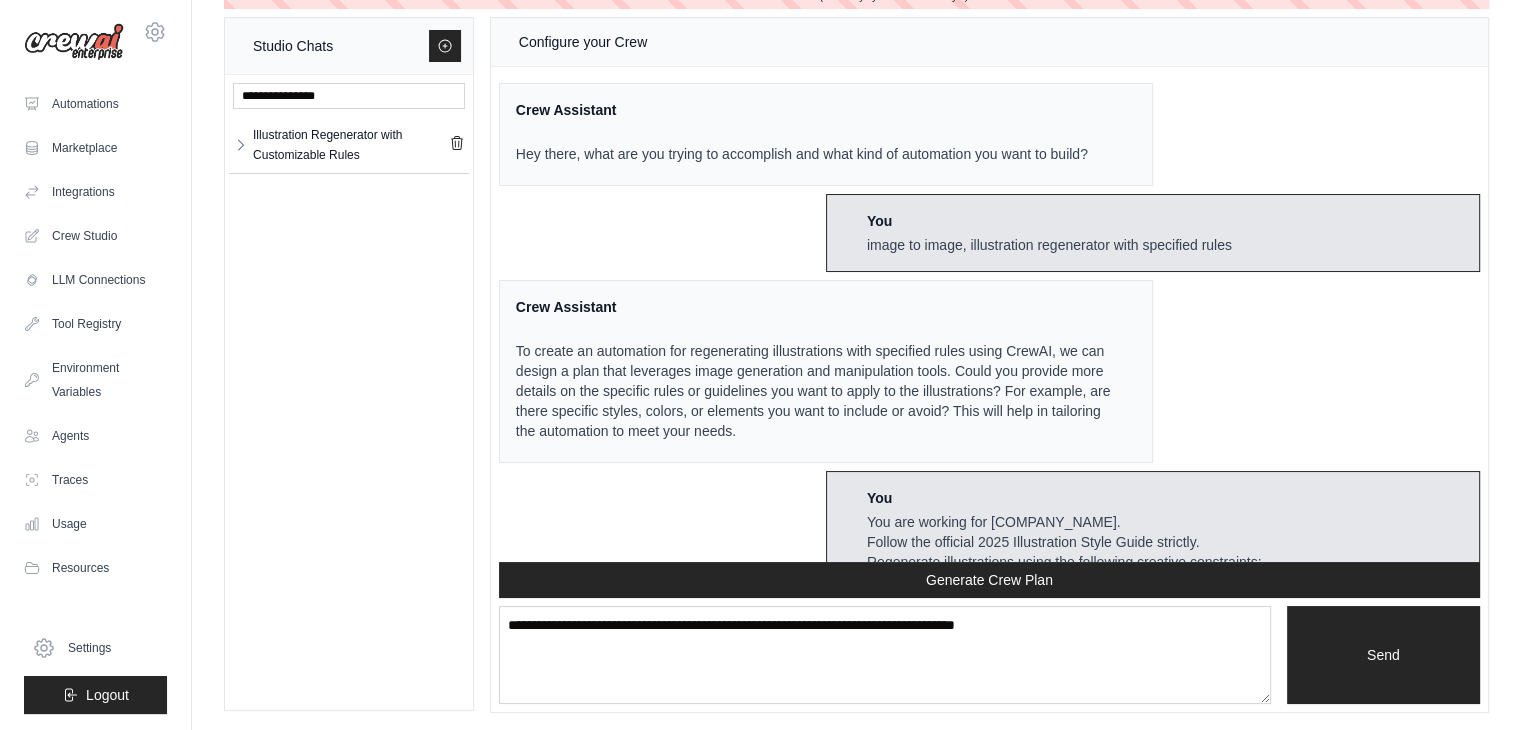 scroll, scrollTop: 0, scrollLeft: 0, axis: both 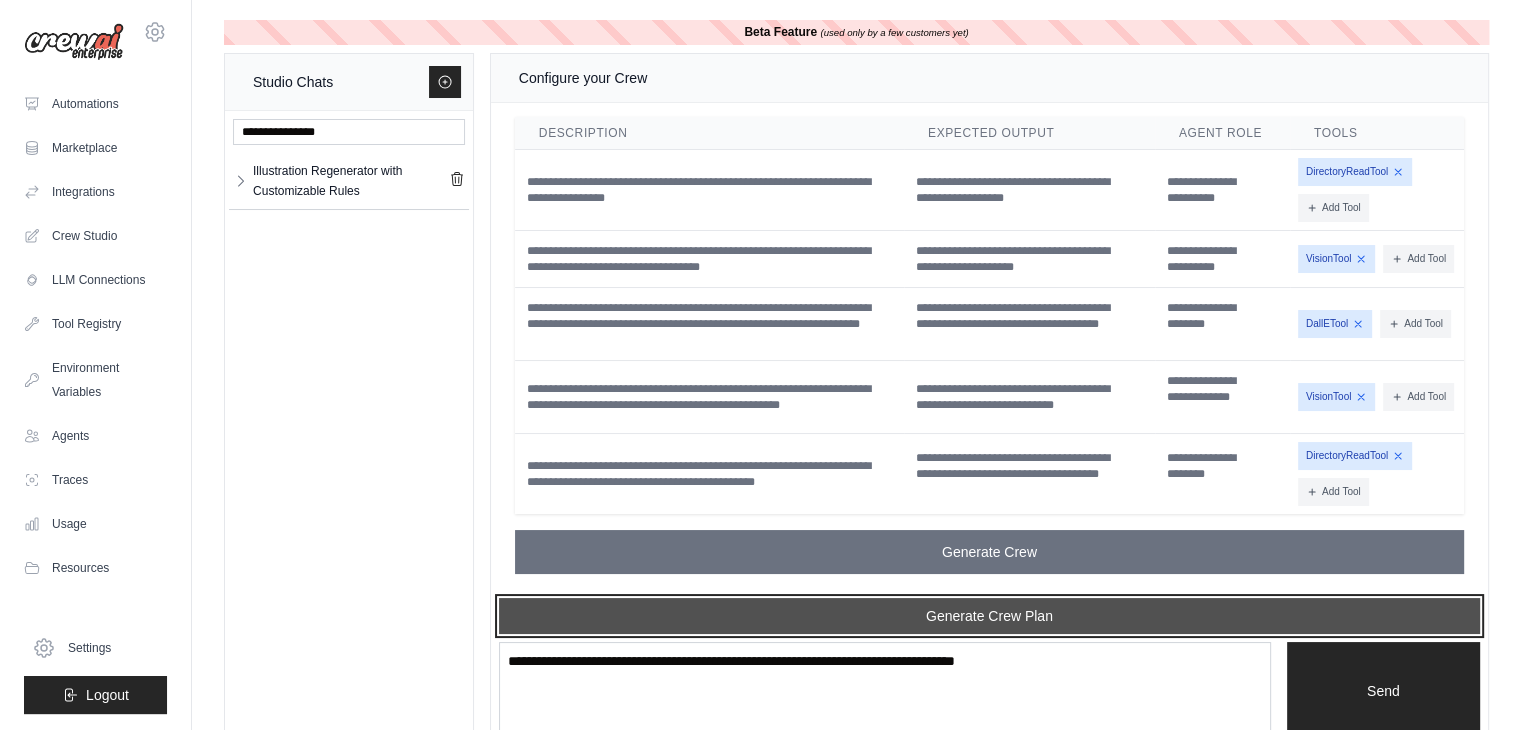 click on "Generate Crew Plan" at bounding box center (989, 616) 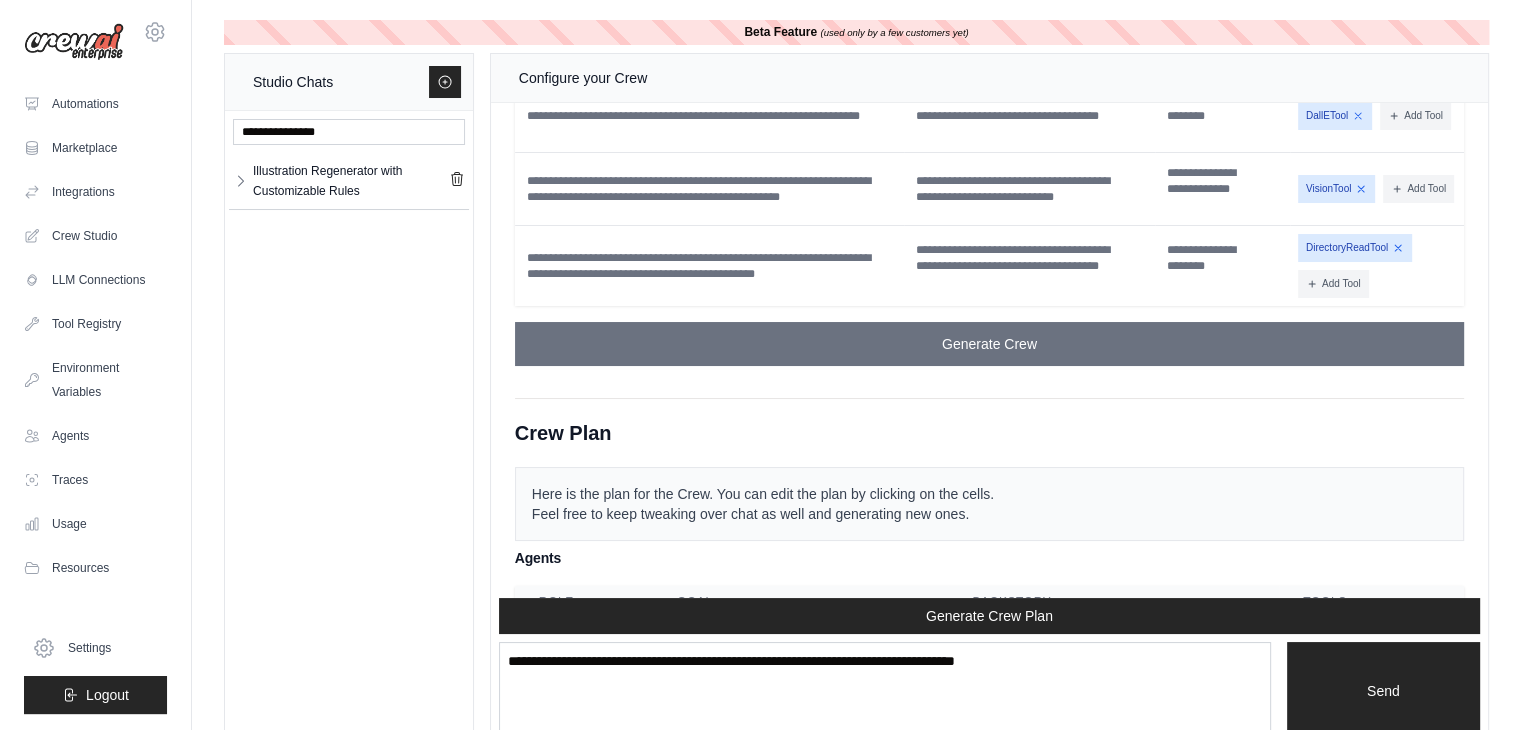 scroll, scrollTop: 11719, scrollLeft: 0, axis: vertical 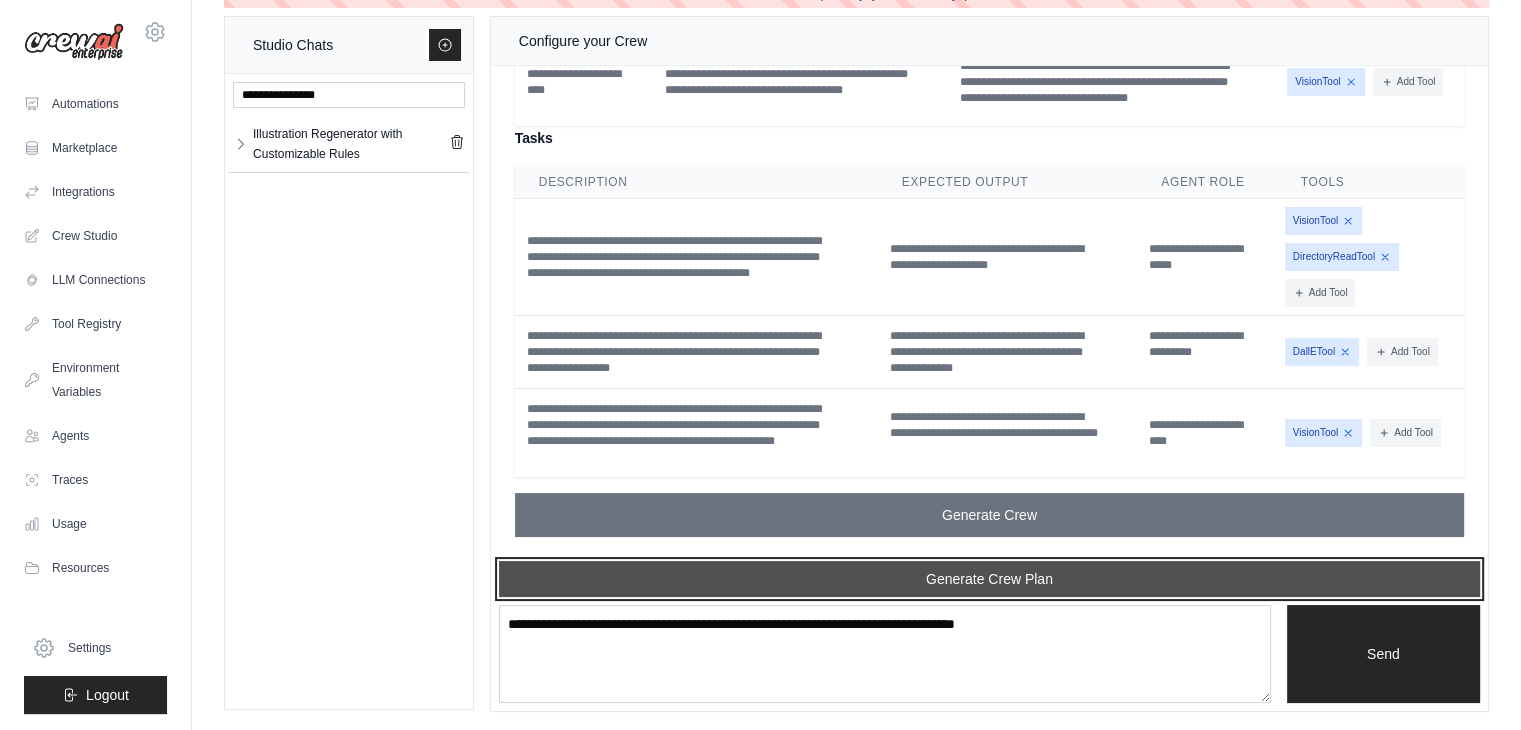 click on "Generate Crew Plan" at bounding box center [989, 579] 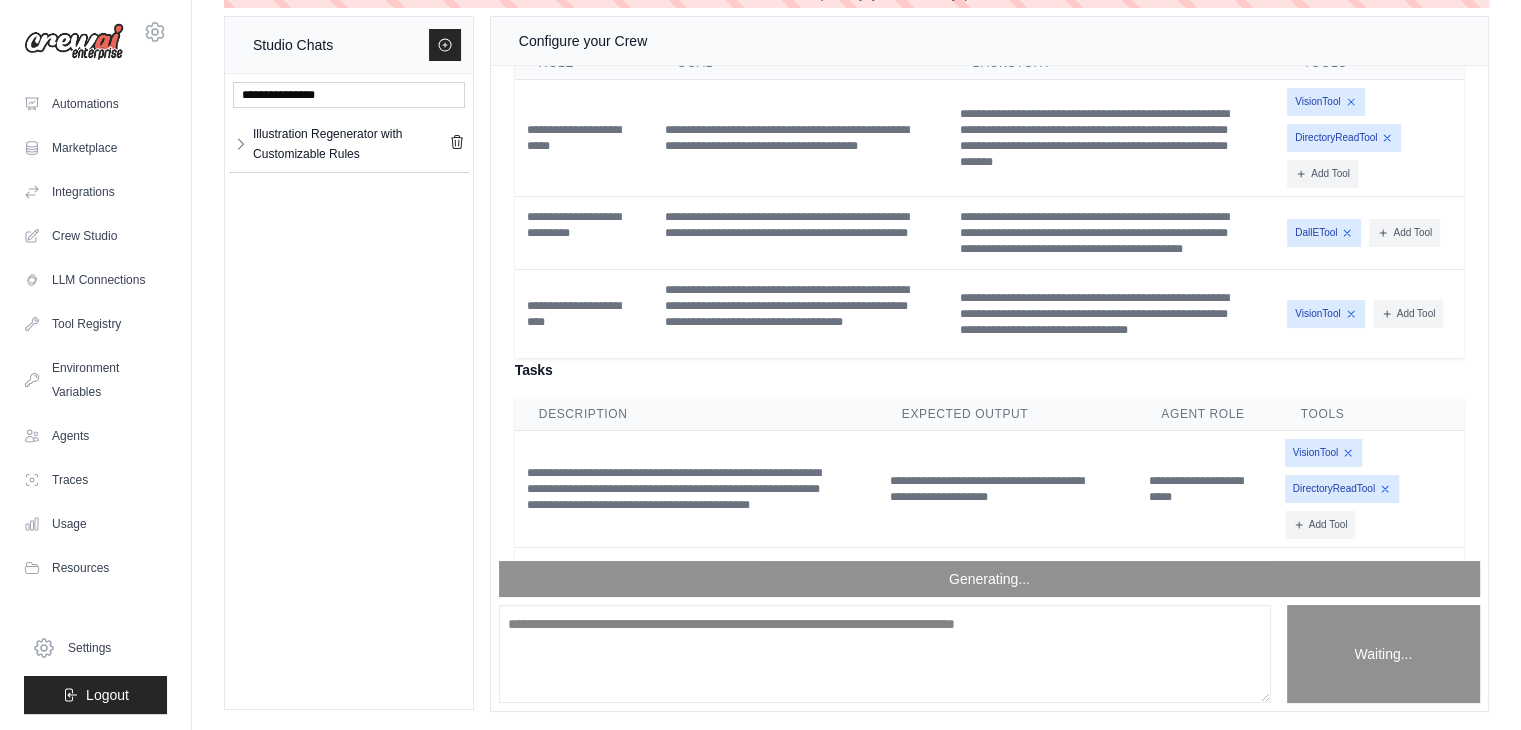 scroll, scrollTop: 11177, scrollLeft: 0, axis: vertical 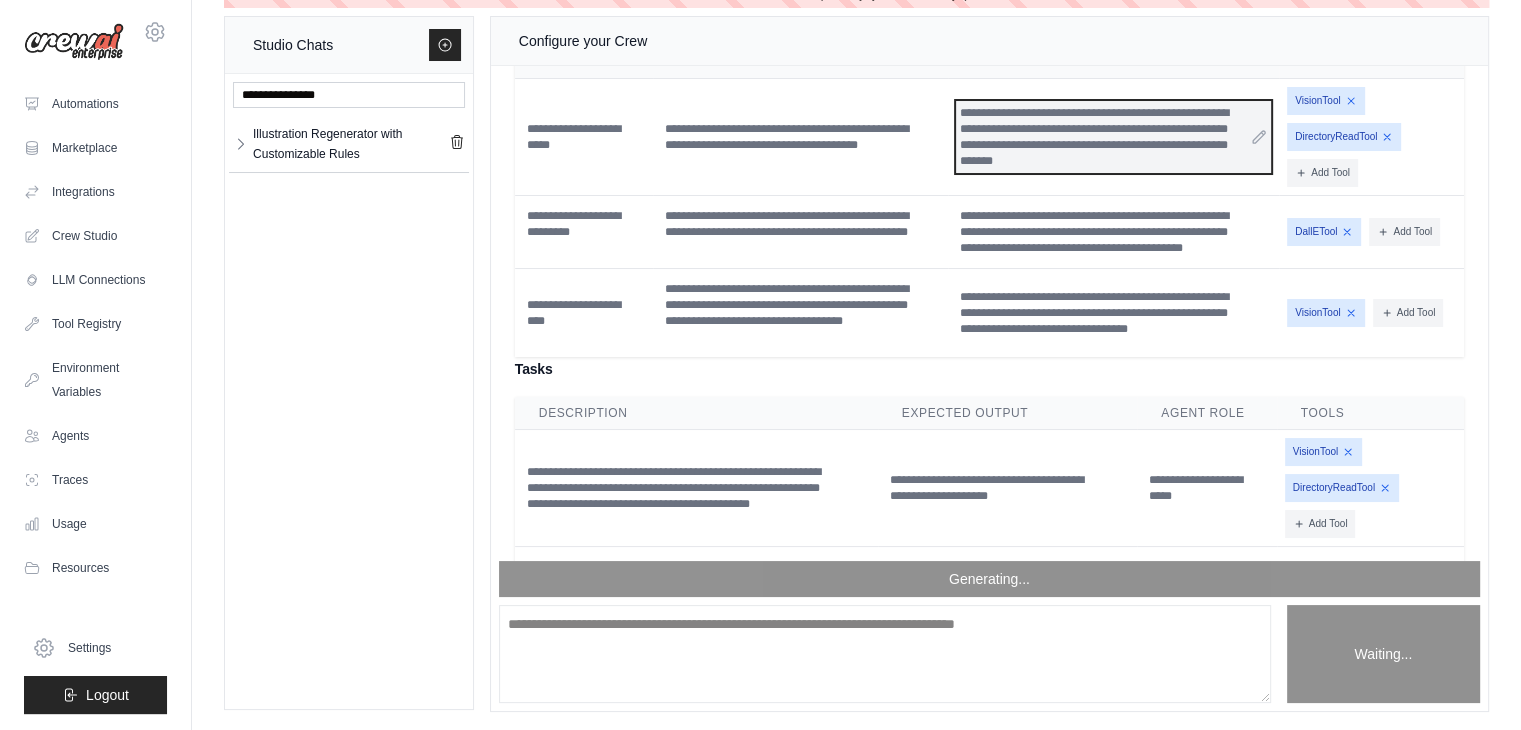 click on "**********" at bounding box center [1113, 137] 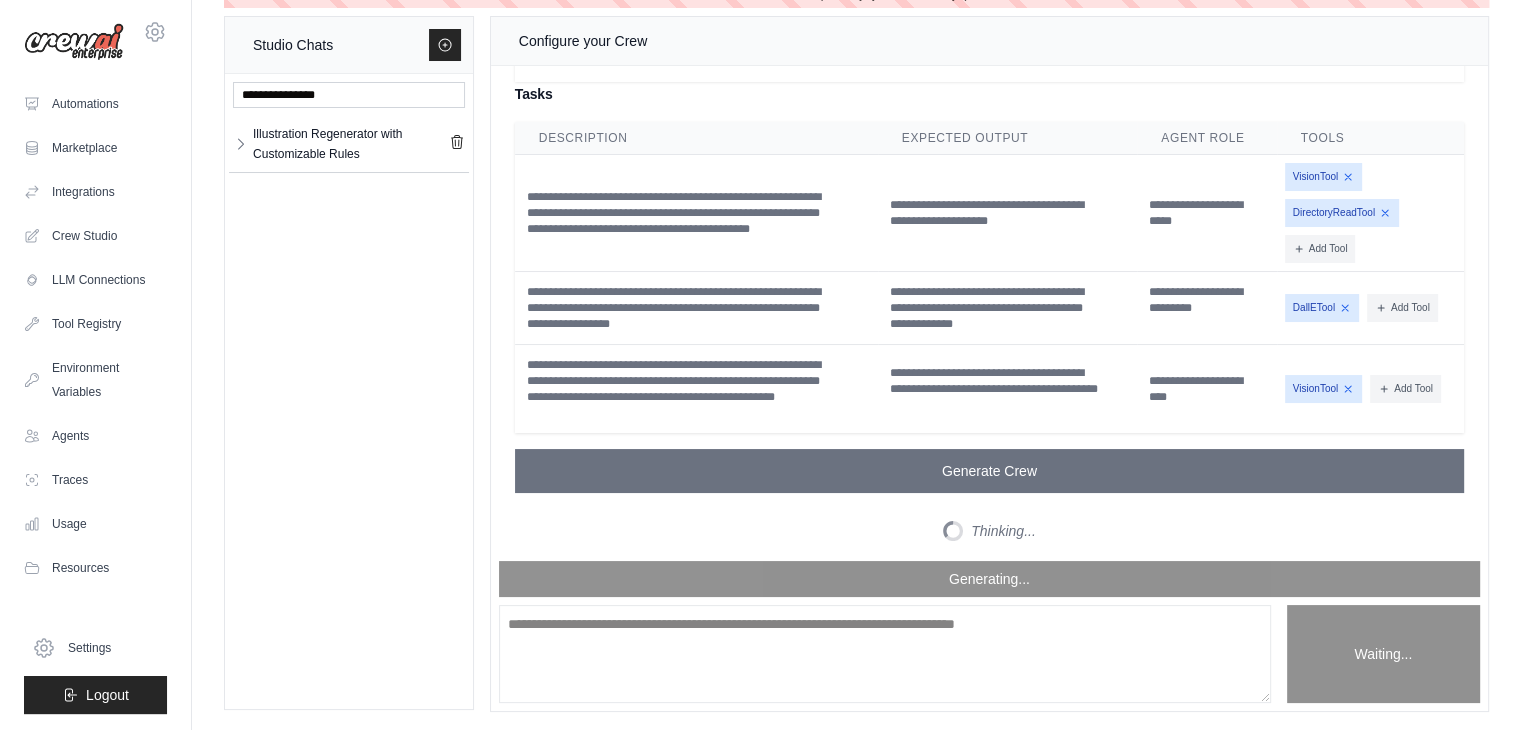 scroll, scrollTop: 11763, scrollLeft: 0, axis: vertical 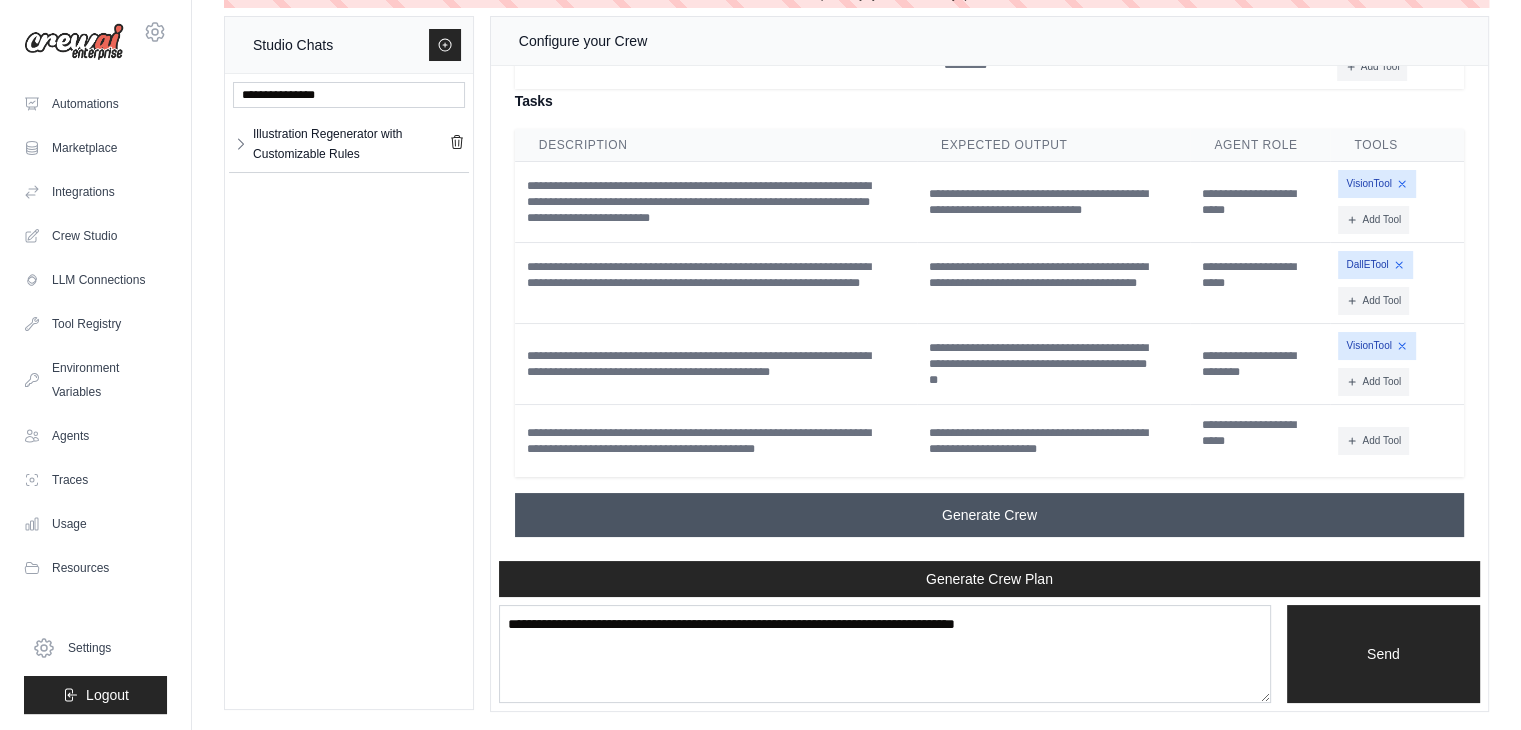 click on "Generate Crew" at bounding box center (989, 515) 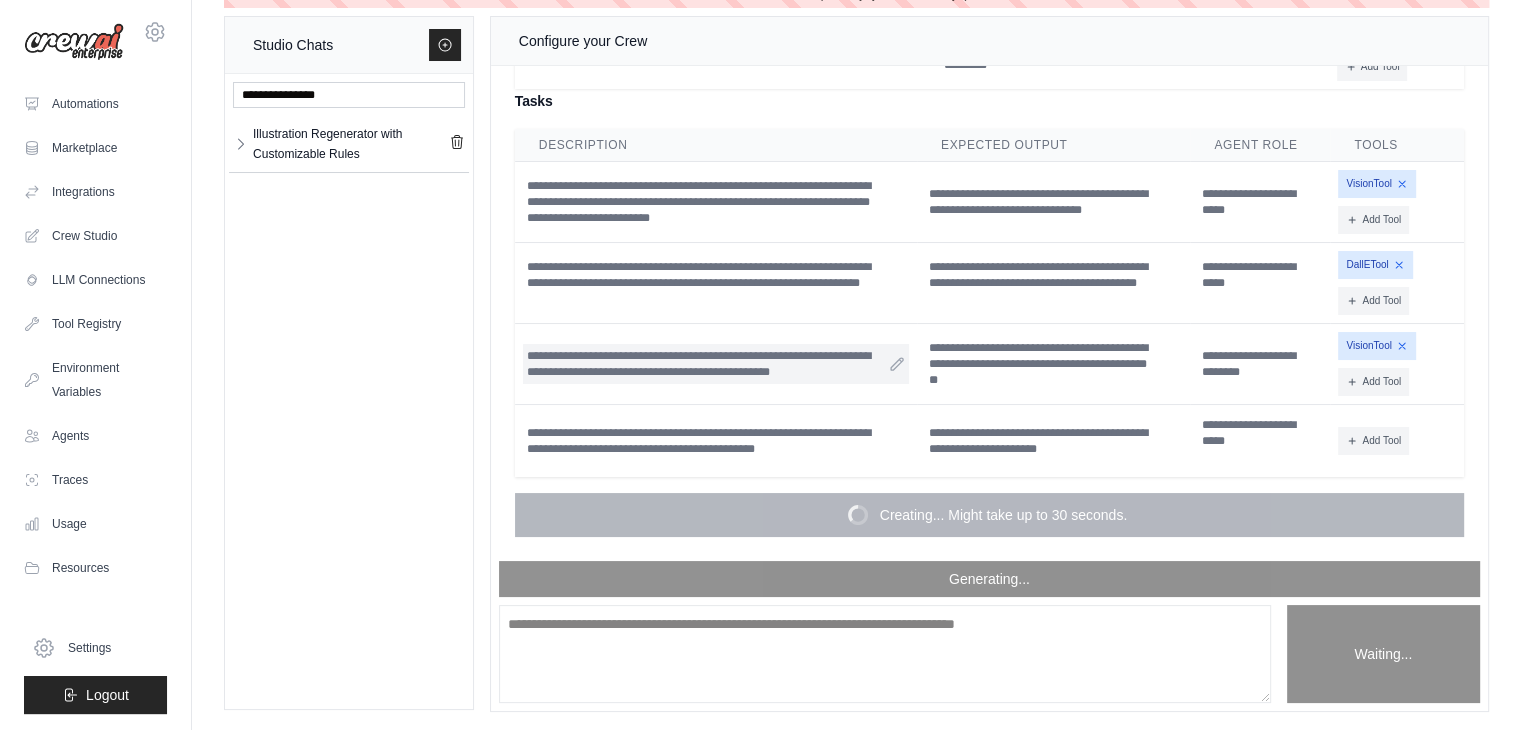 scroll, scrollTop: 12294, scrollLeft: 0, axis: vertical 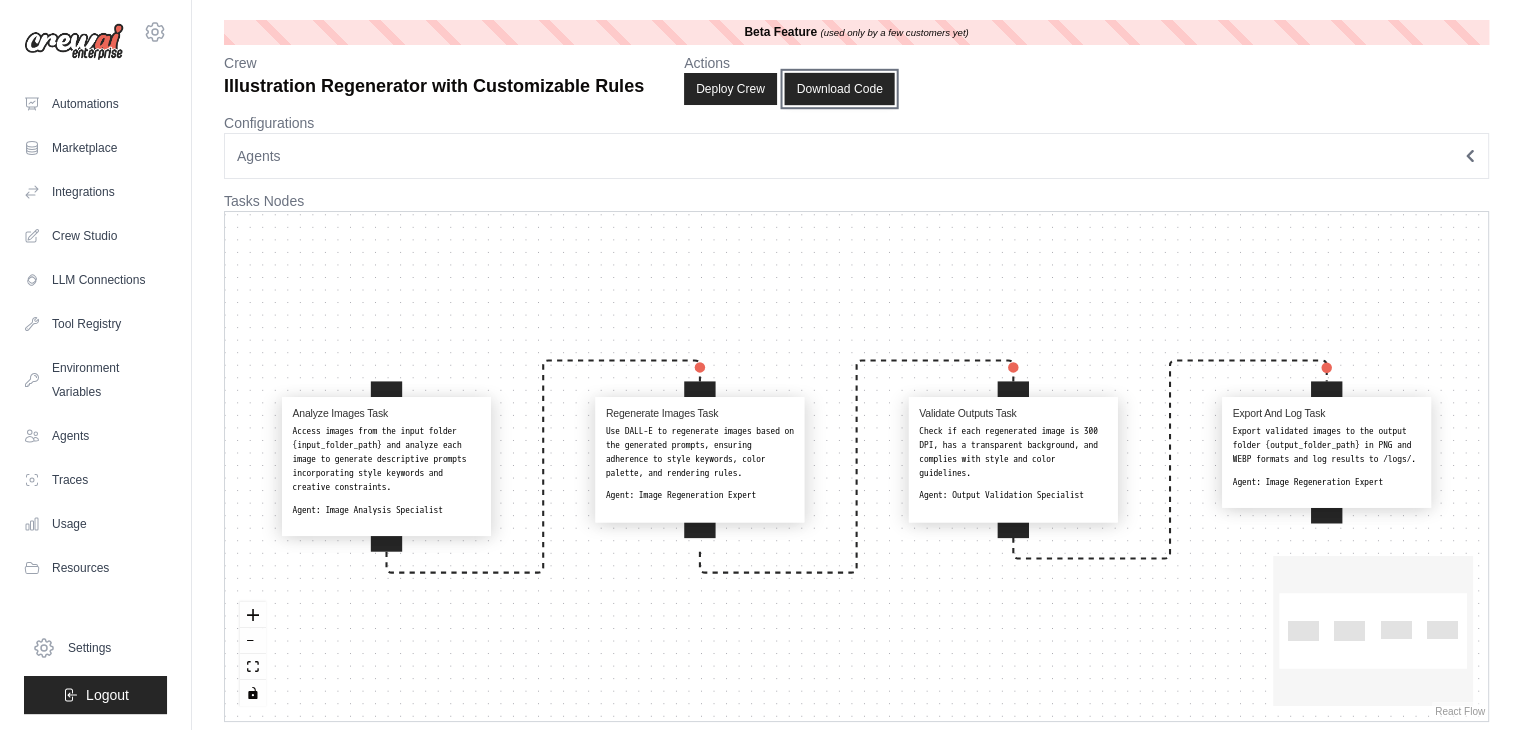 click on "Download Code" at bounding box center [839, 89] 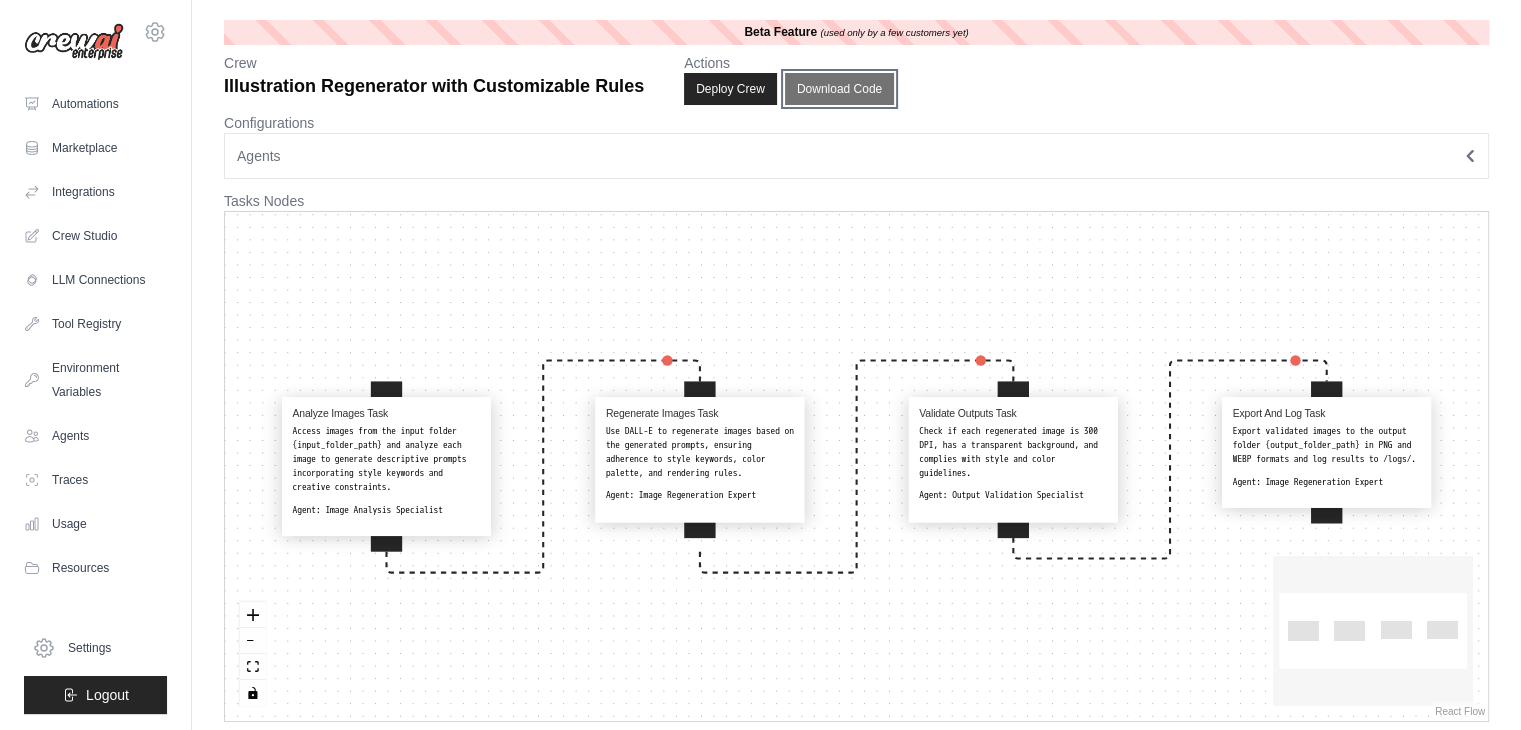 type 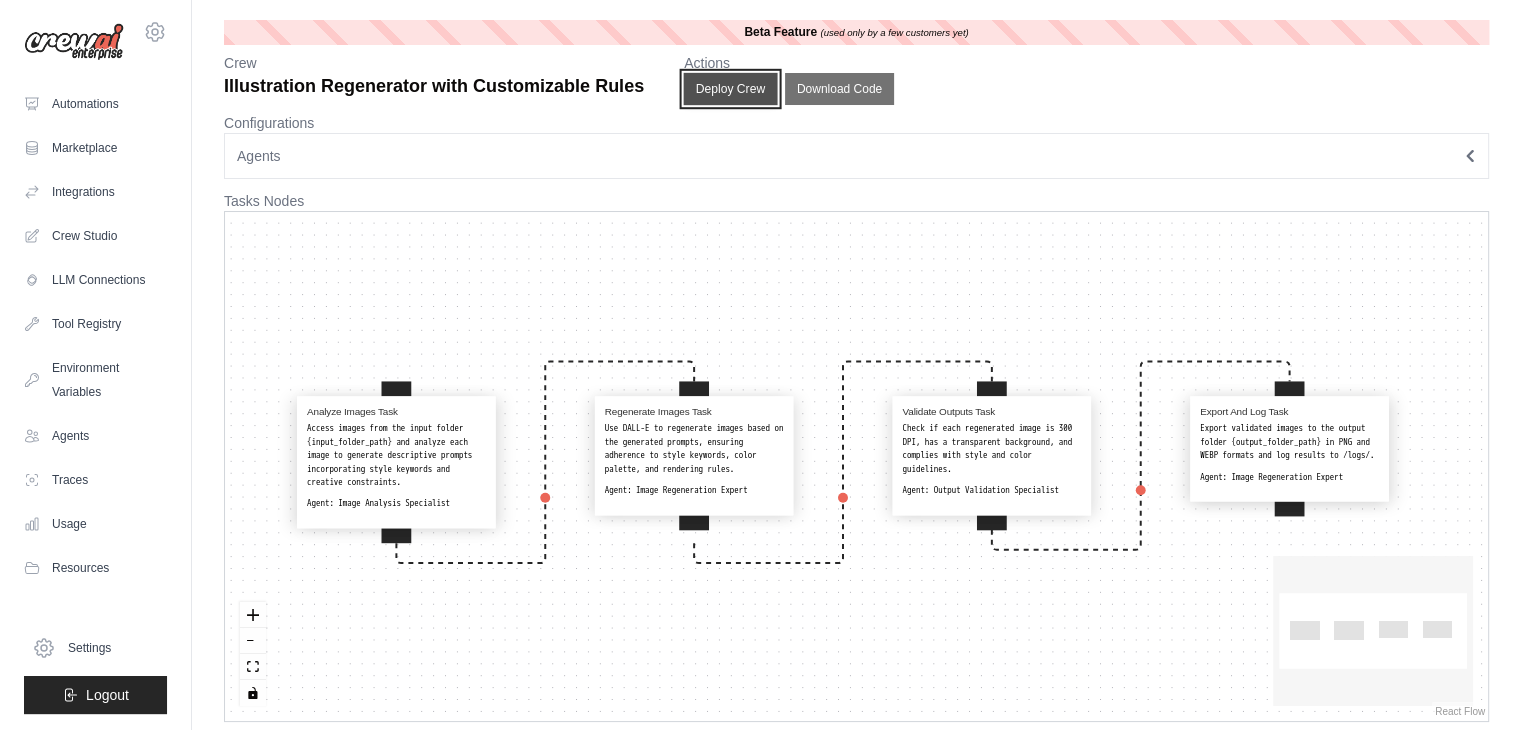 click on "Deploy Crew" at bounding box center [731, 89] 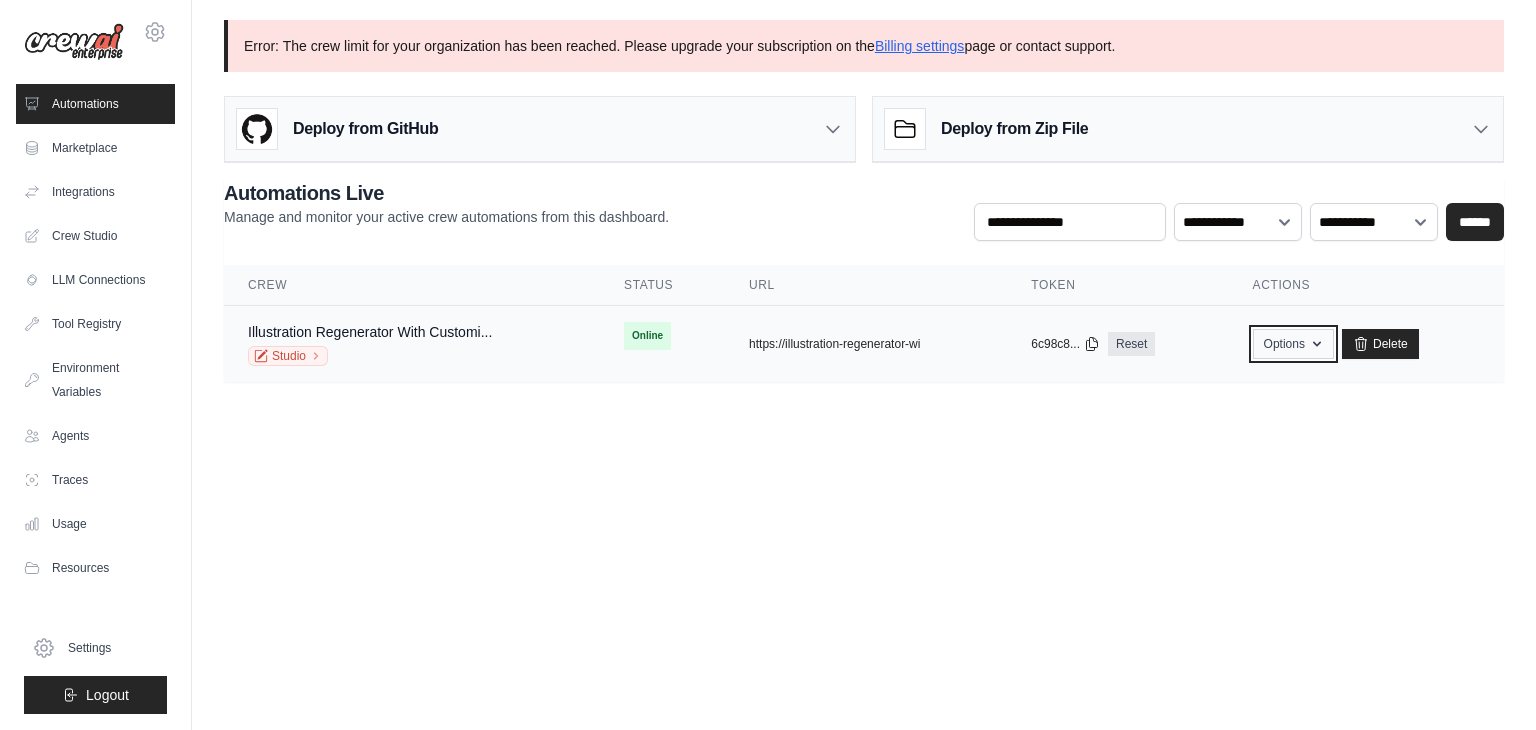 click on "Options" at bounding box center (1293, 344) 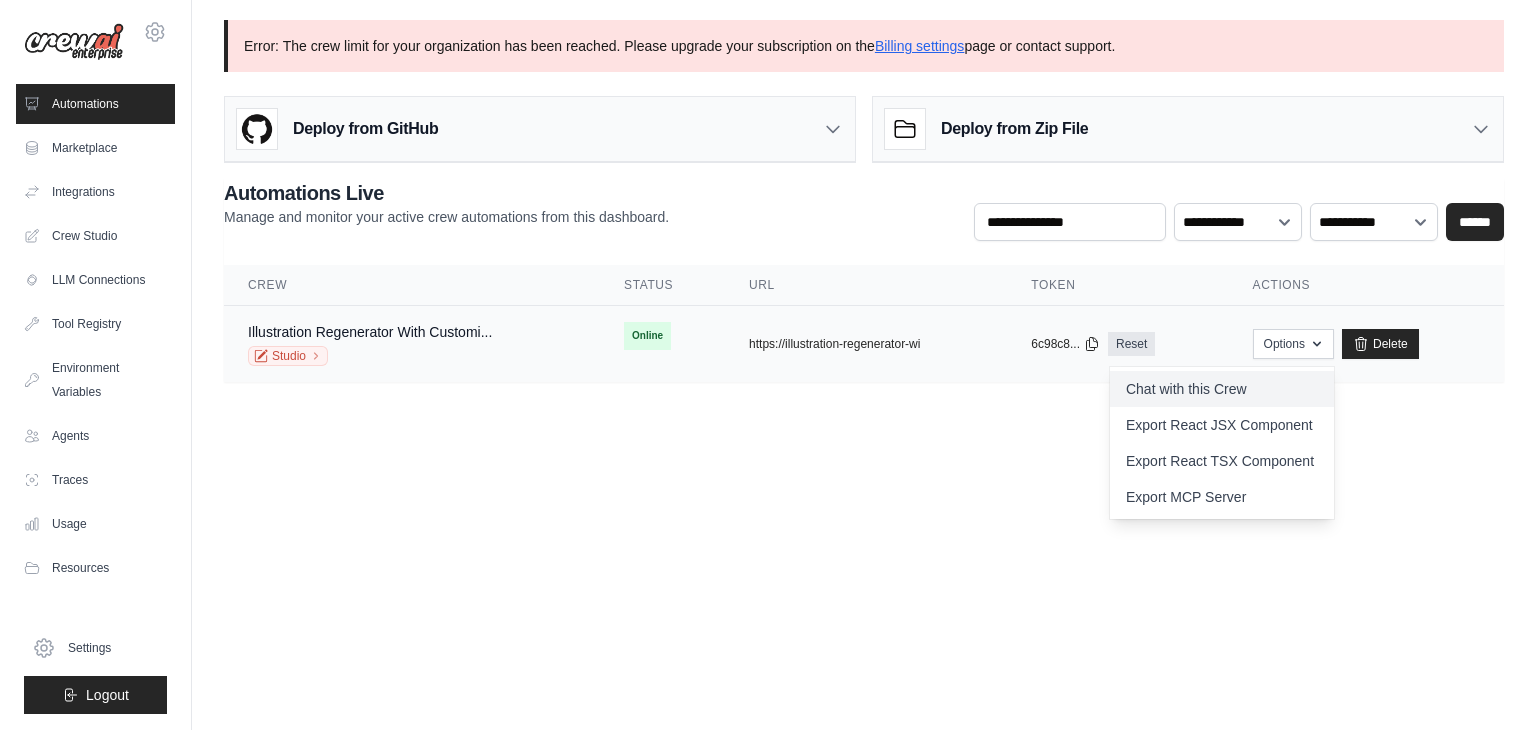 click on "Chat with this
Crew" at bounding box center [1222, 389] 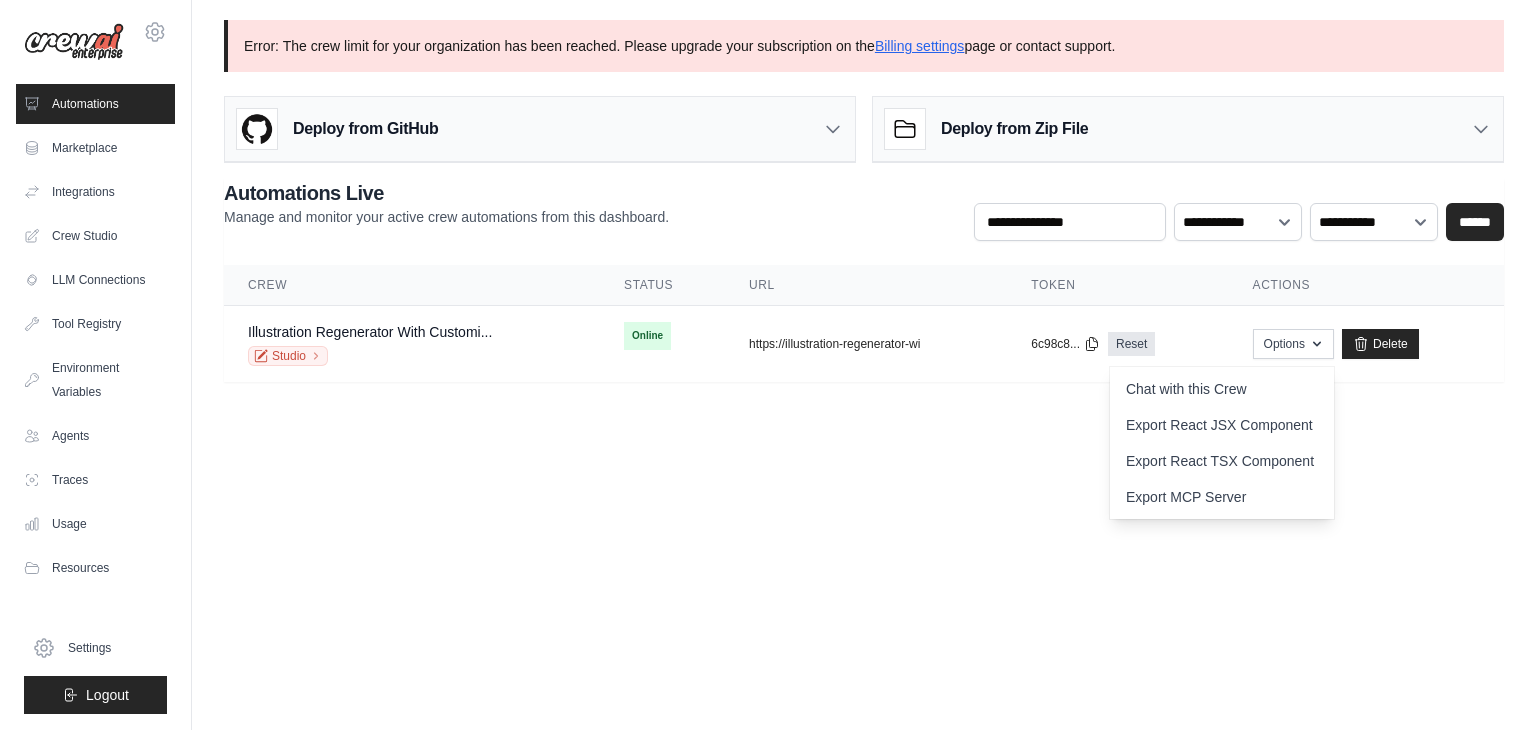 click on "apriyankaraooo@gmail.com
Settings
Automations
Marketplace
Integrations" at bounding box center (768, 365) 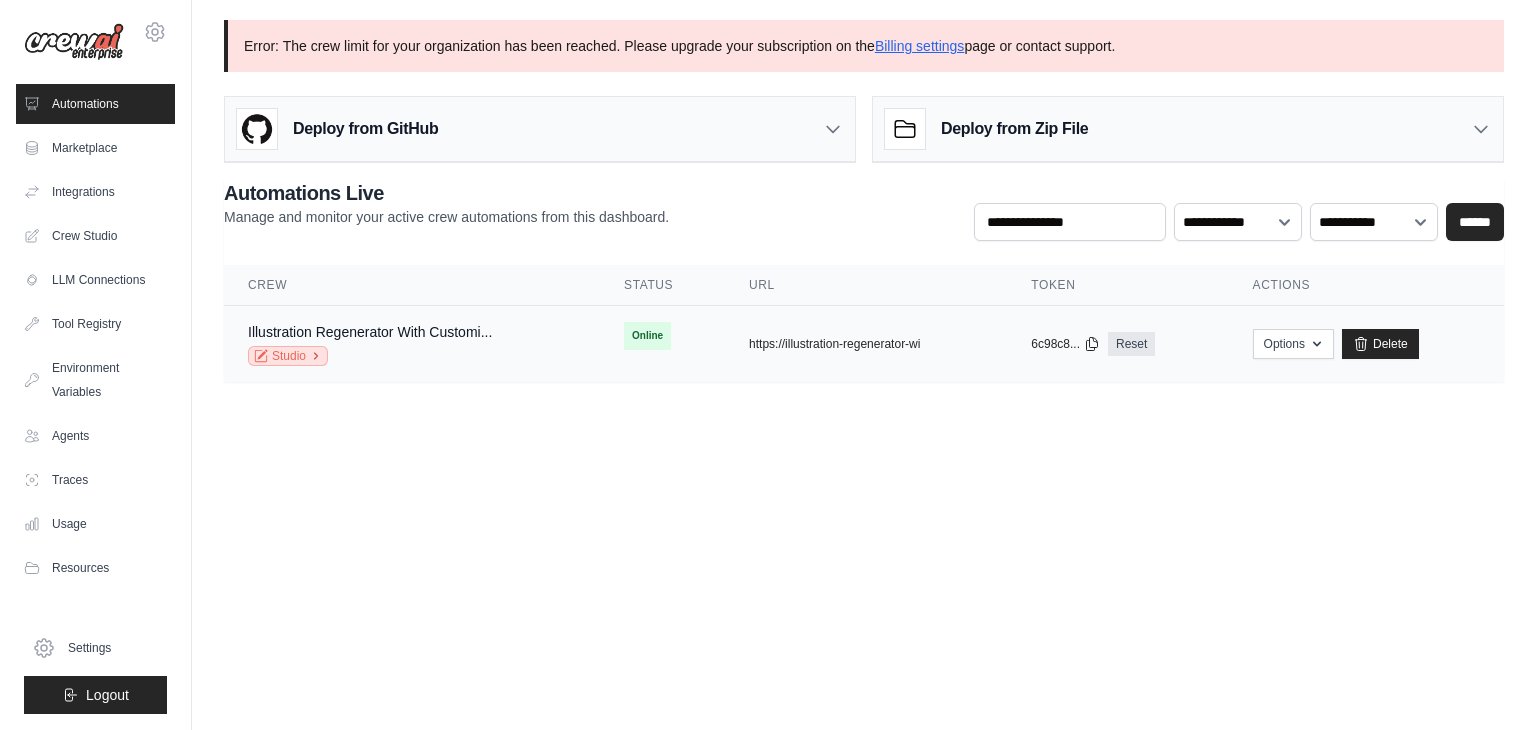 click on "Studio" at bounding box center [288, 356] 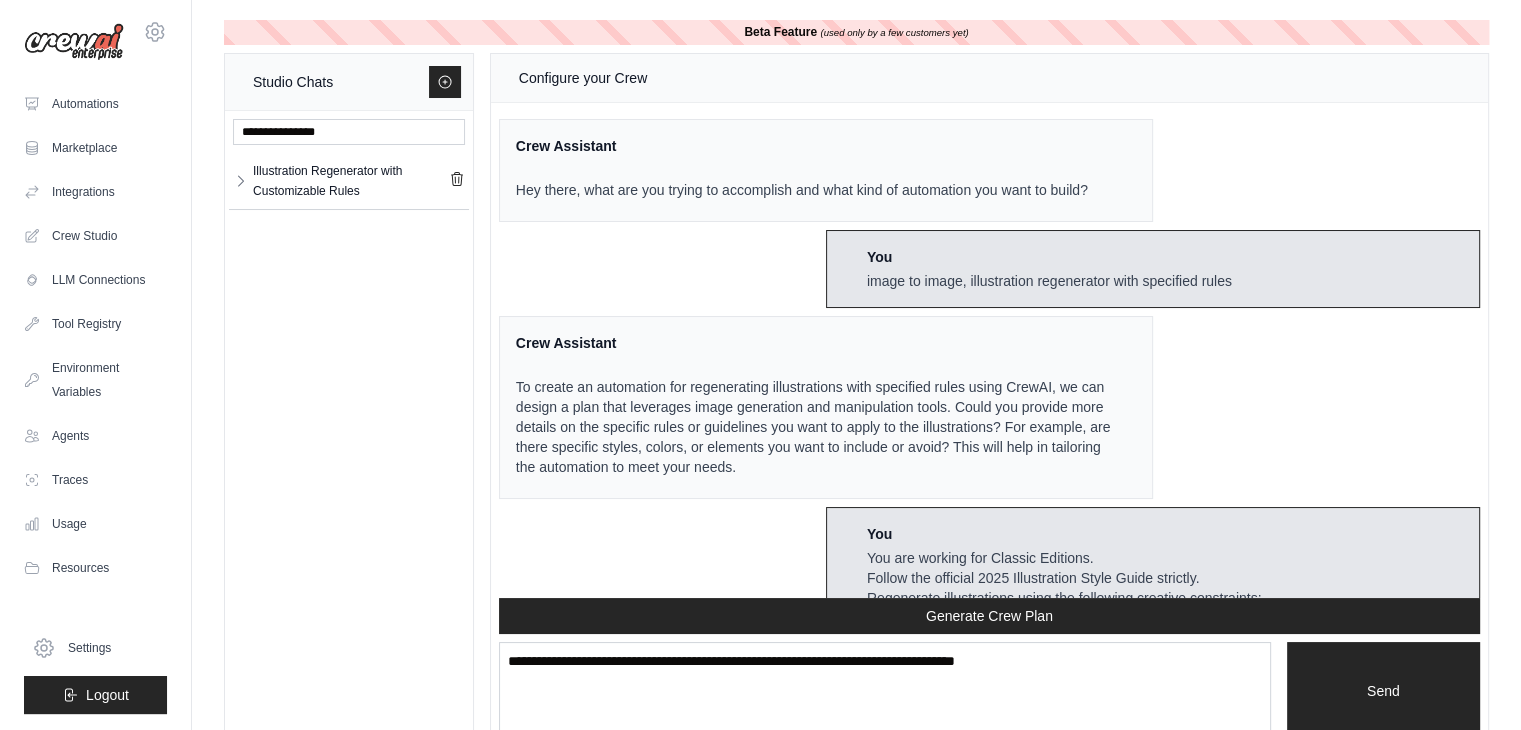 scroll, scrollTop: 12660, scrollLeft: 0, axis: vertical 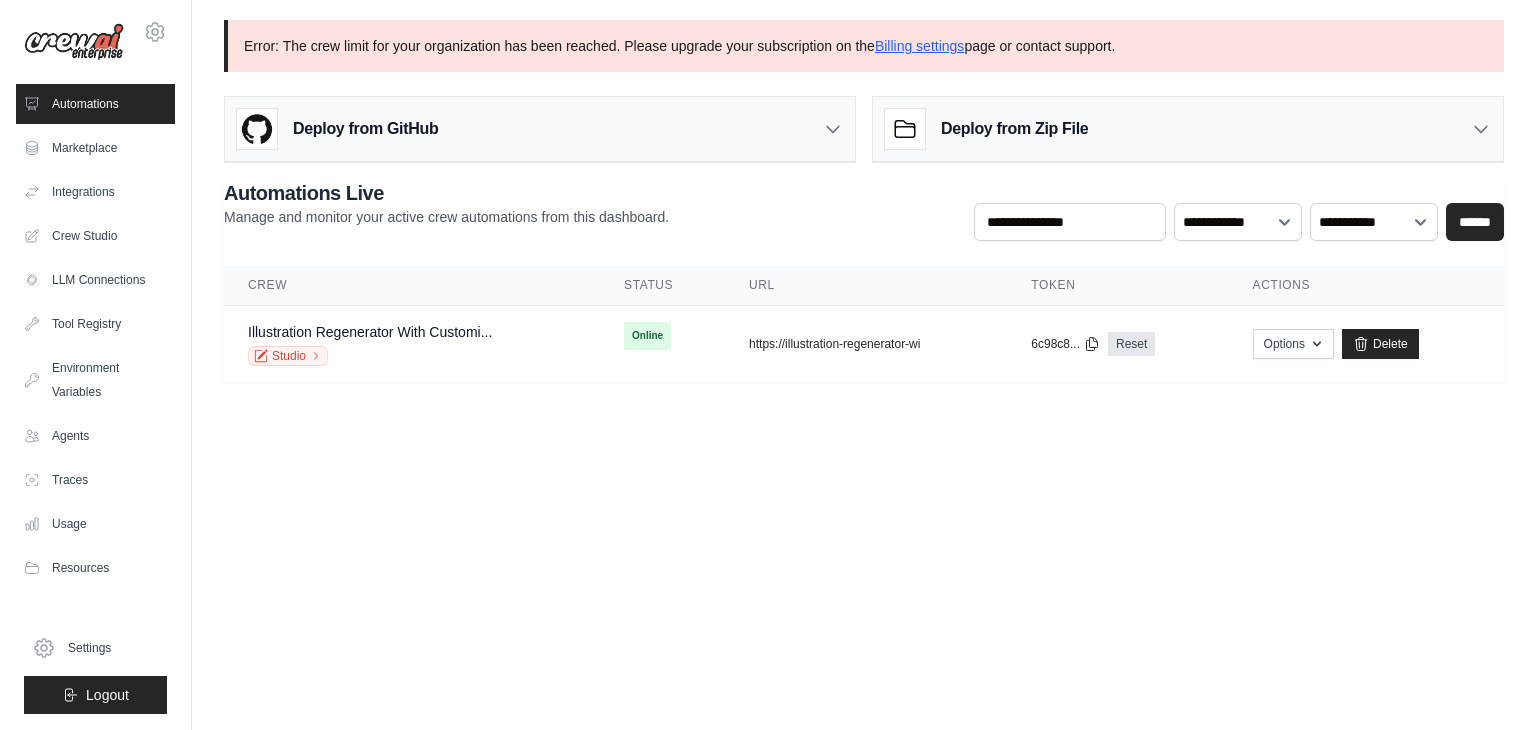 click on "Deploy from Zip File" at bounding box center [1188, 129] 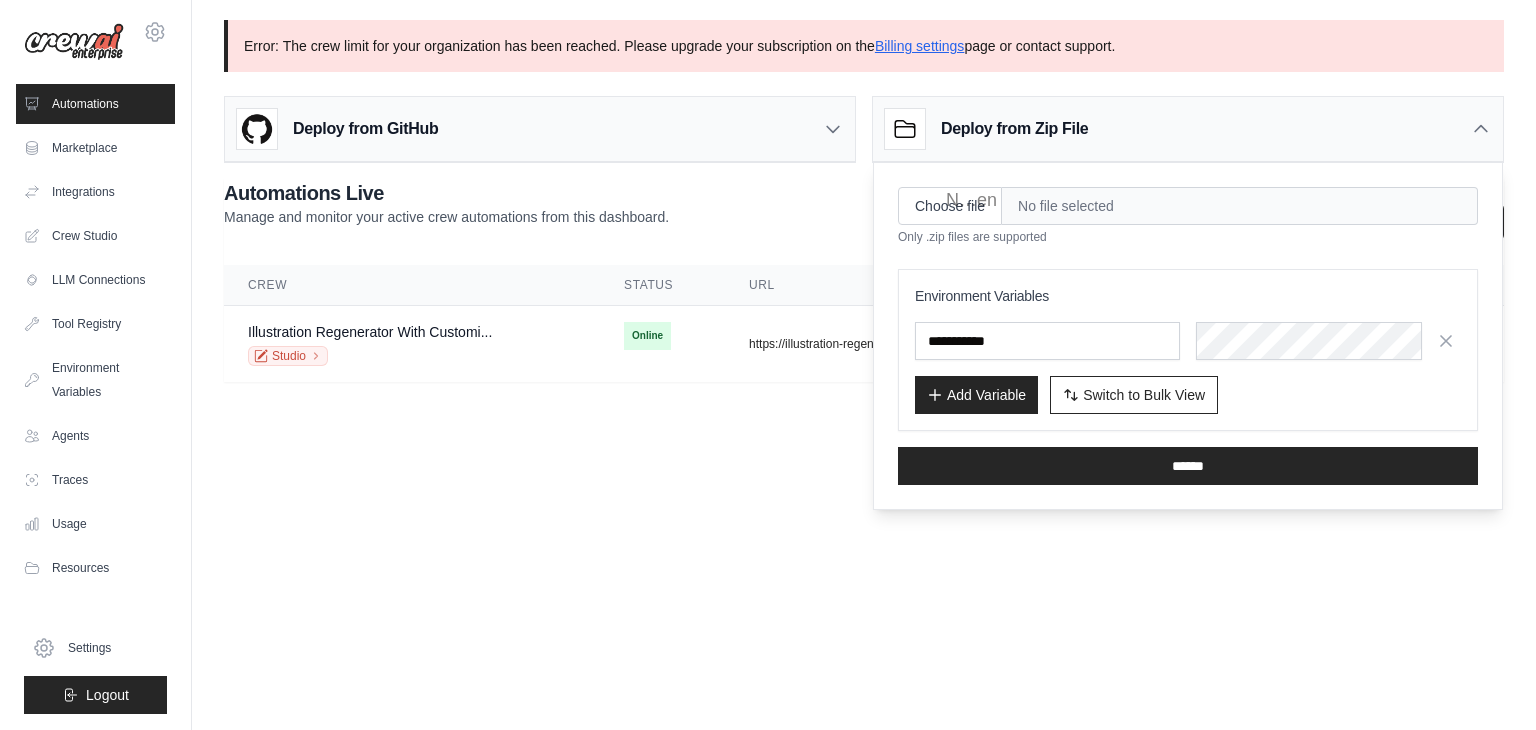 click on "apriyankaraooo@gmail.com
Settings
Automations
Marketplace
Integrations" at bounding box center [768, 365] 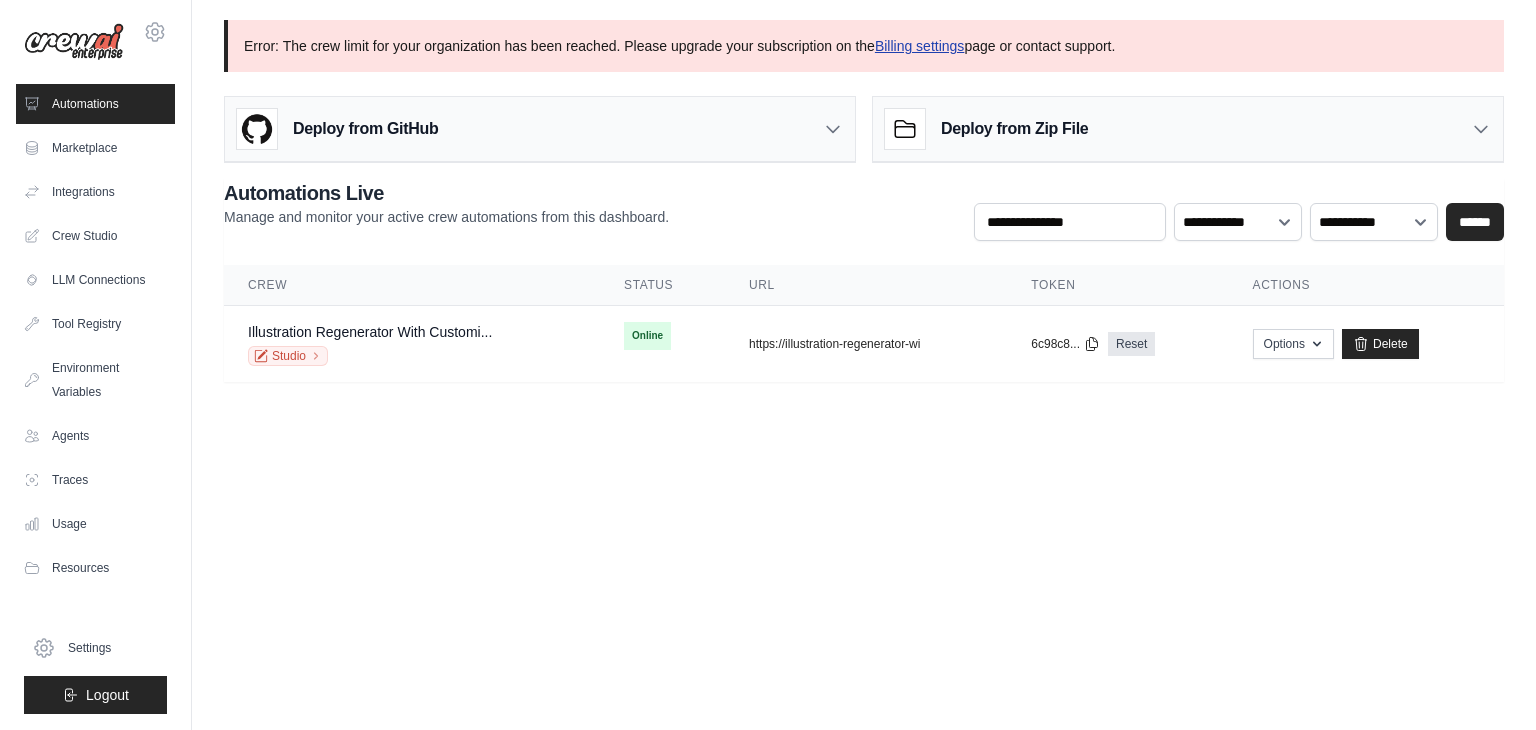 click on "Billing settings" at bounding box center [920, 46] 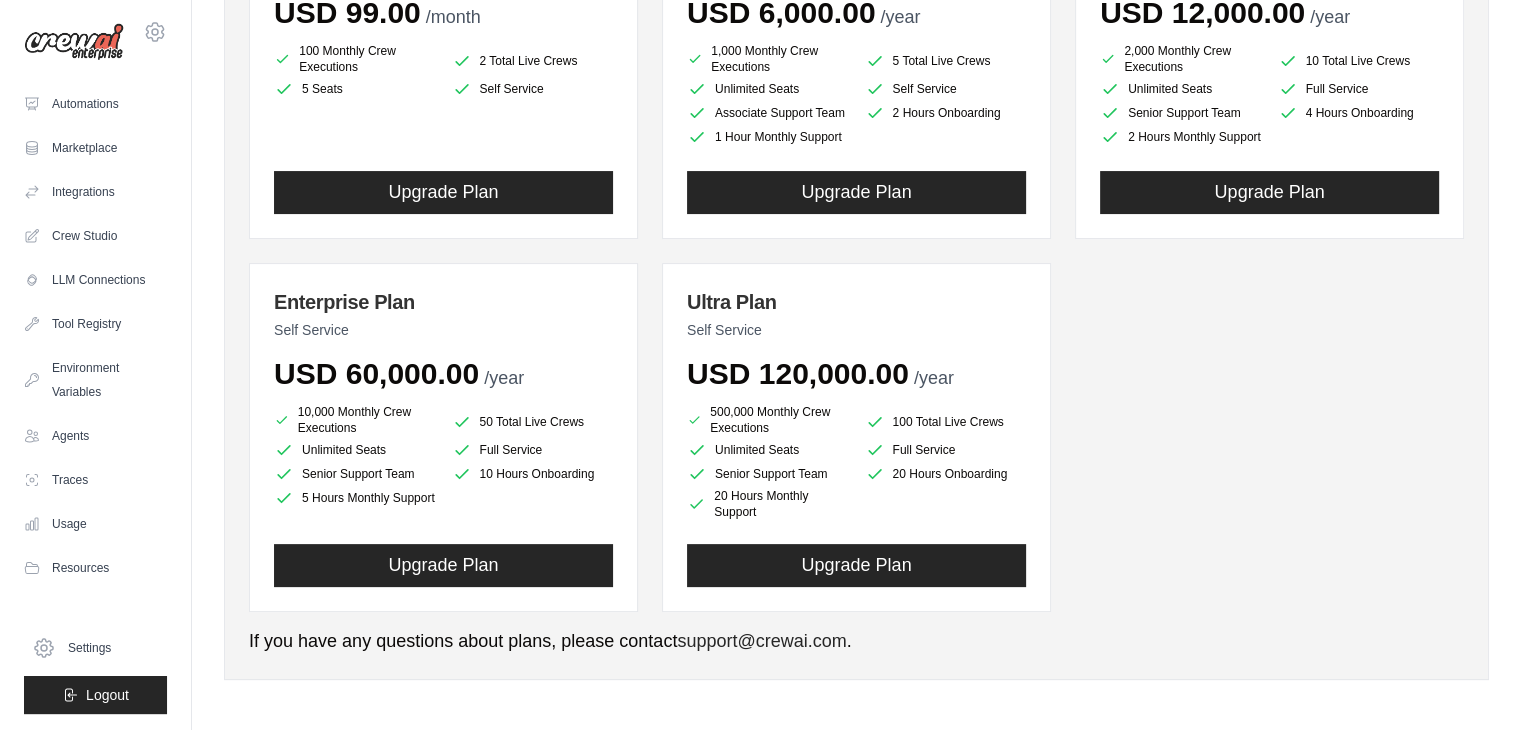 scroll, scrollTop: 0, scrollLeft: 0, axis: both 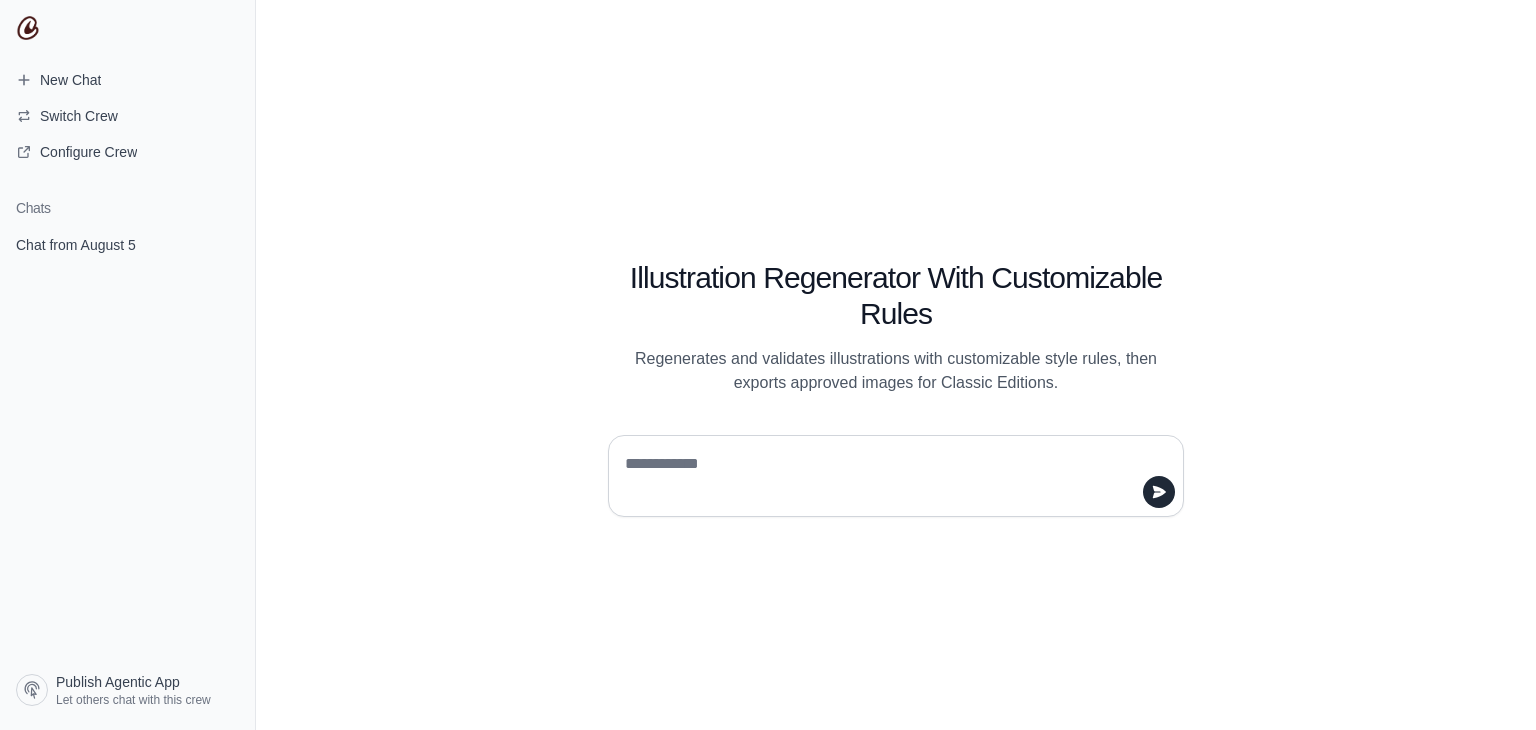 click at bounding box center [890, 476] 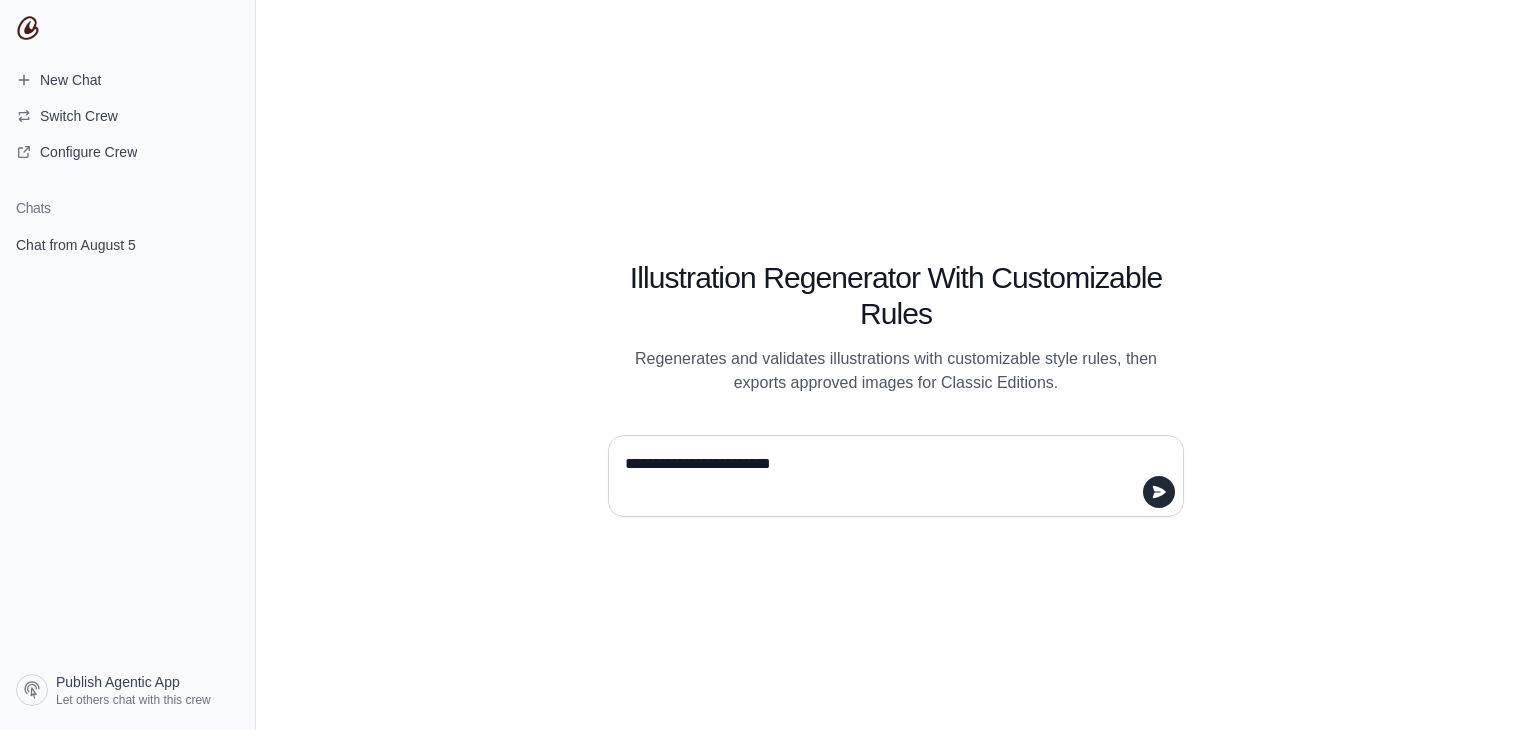 type on "**********" 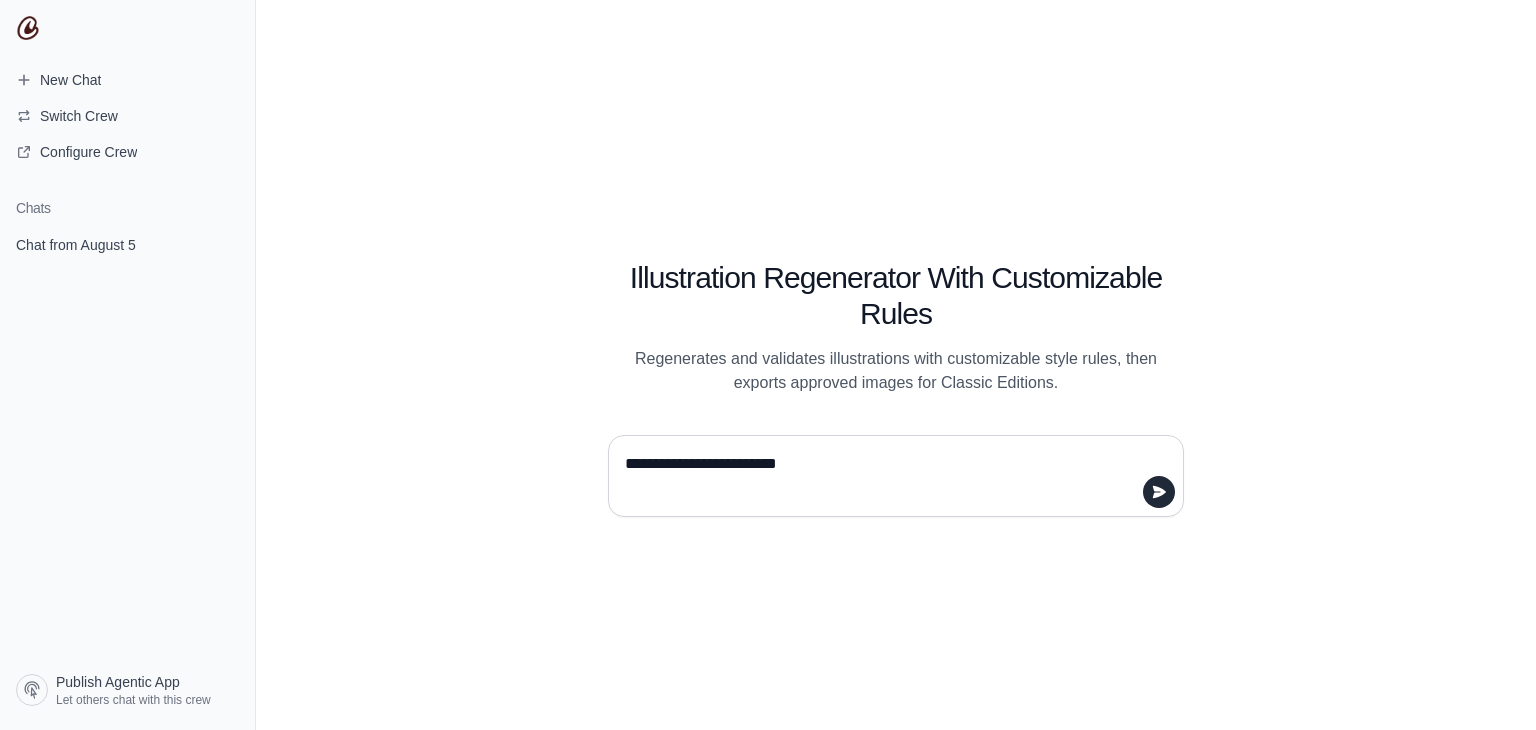 type 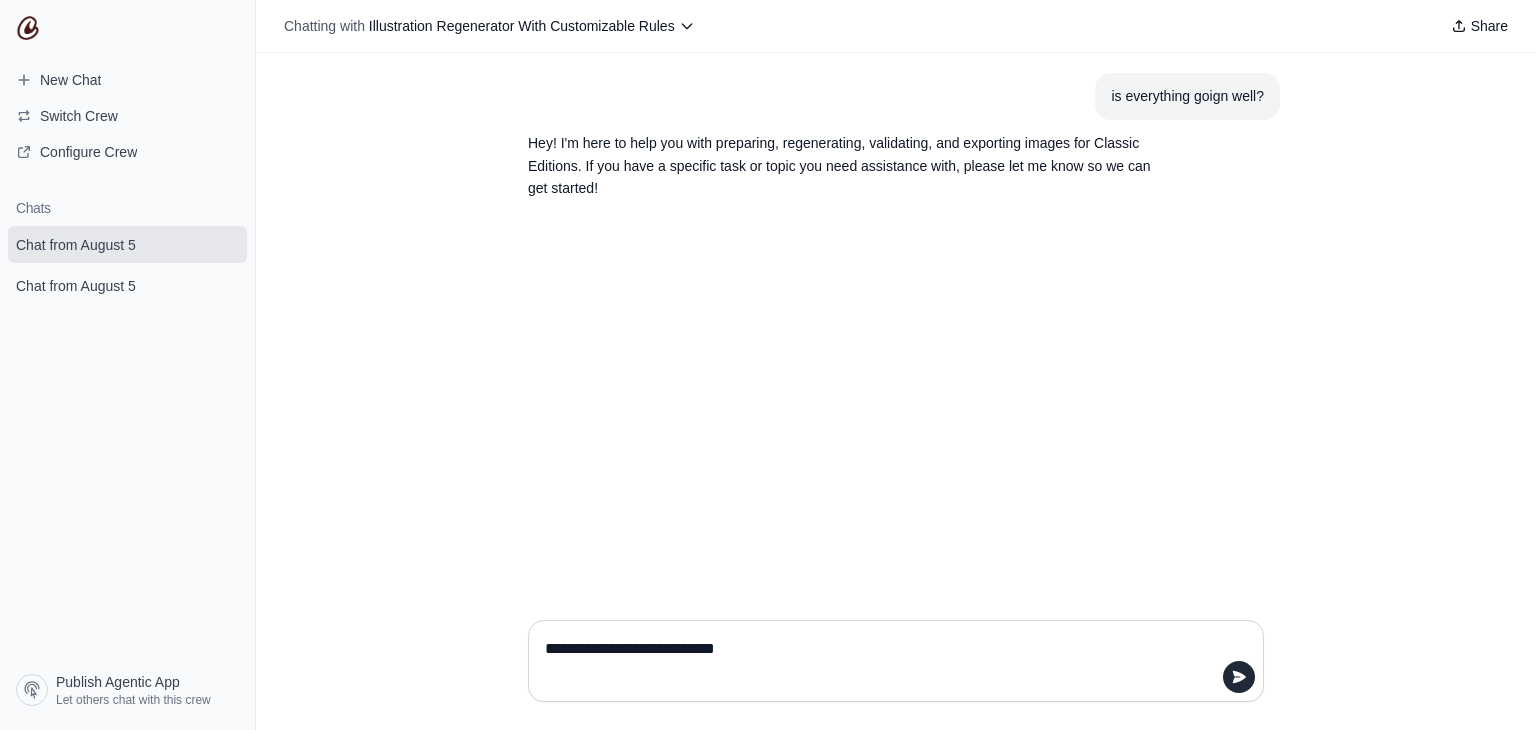 type on "**********" 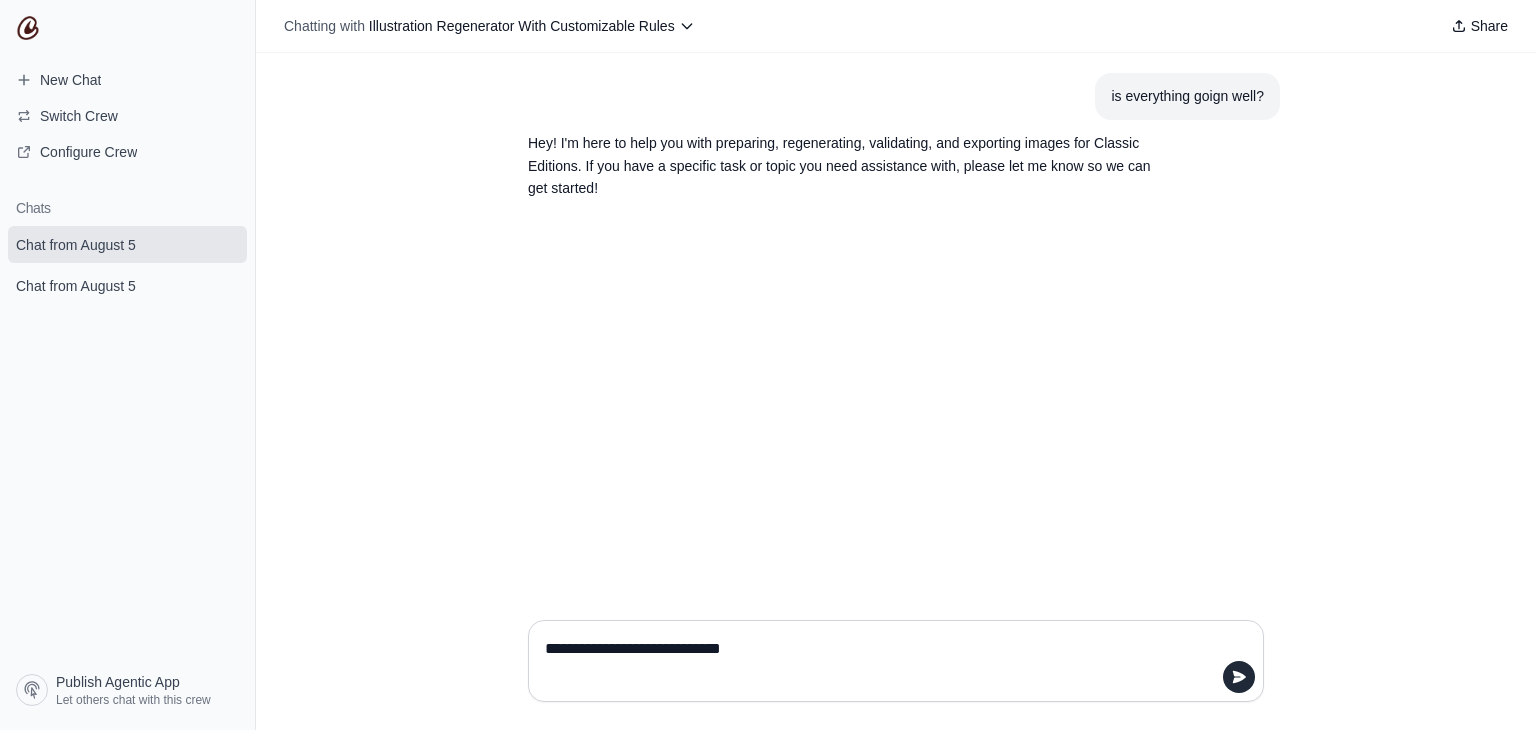 type 